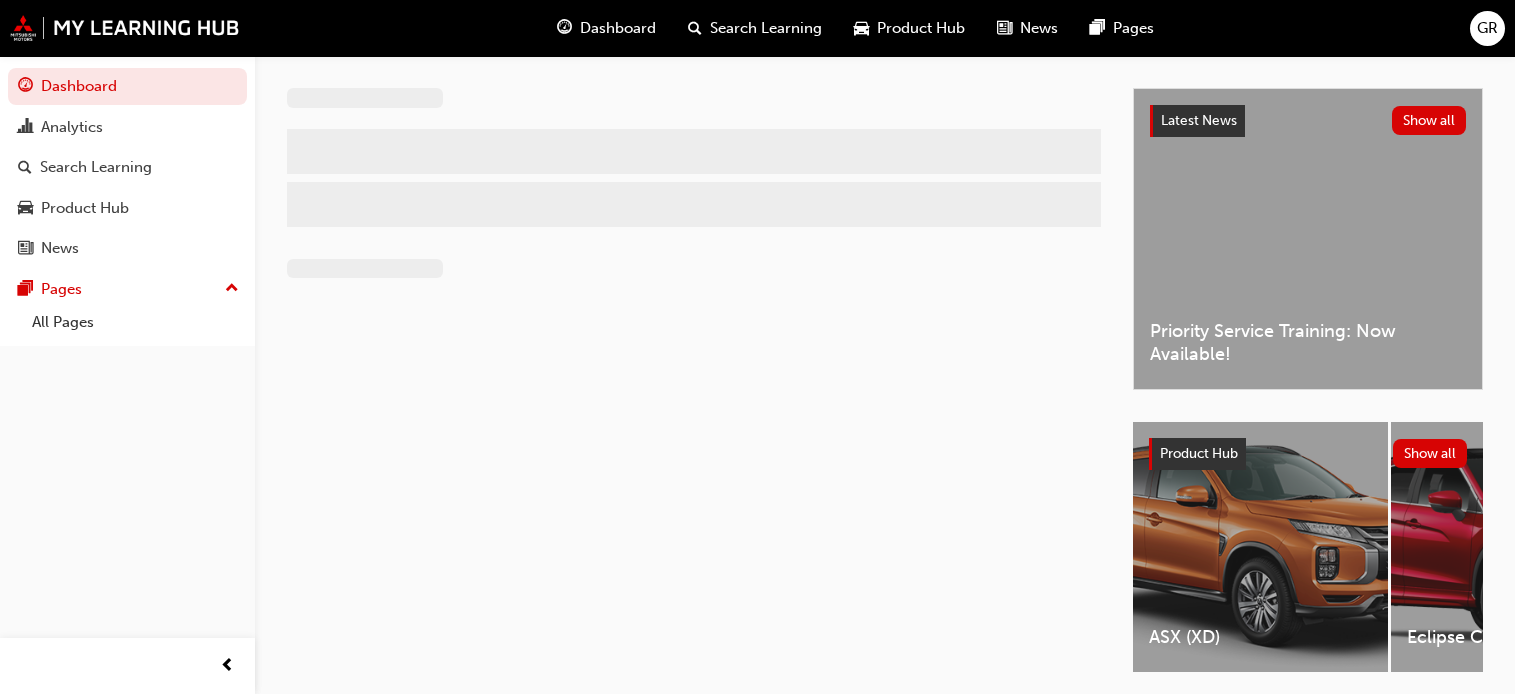 scroll, scrollTop: 0, scrollLeft: 0, axis: both 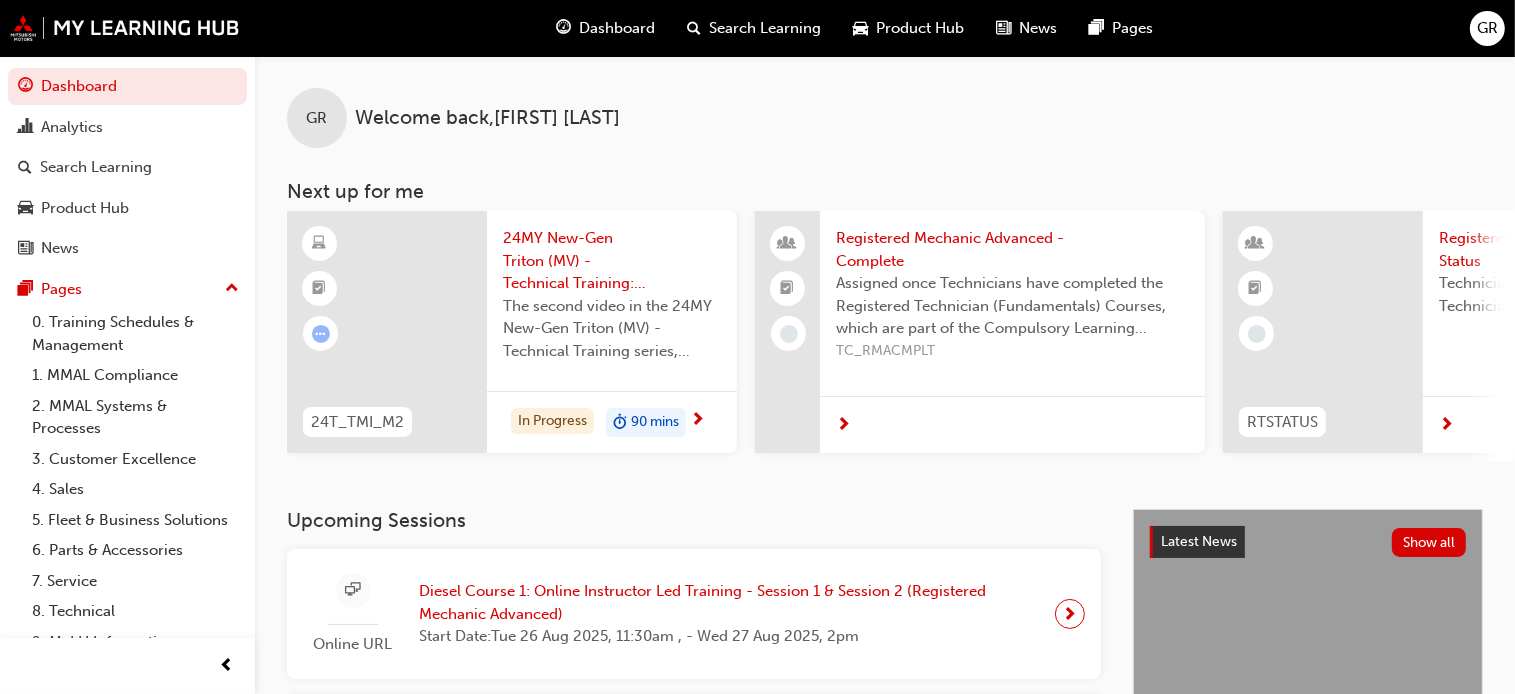 click on "Upcoming Sessions Online URL Diesel Course 1: Online Instructor Led Training - Session 1 & Session 2 ([REDACTED] Advanced) Start Date:  Tue 26 Aug 2025, 11:30am , - Wed 27 Aug 2025, 2pm Face to face EV/PHEV Course 1: Face to Face Instructor Led Training ([REDACTED] Fundamentals) Start Date:  Wed 19 Nov 2025 , 8:30am - 4pm 92 [STREET], [SUBURB], [STATE] [POSTCODE] Location" at bounding box center (710, 690) 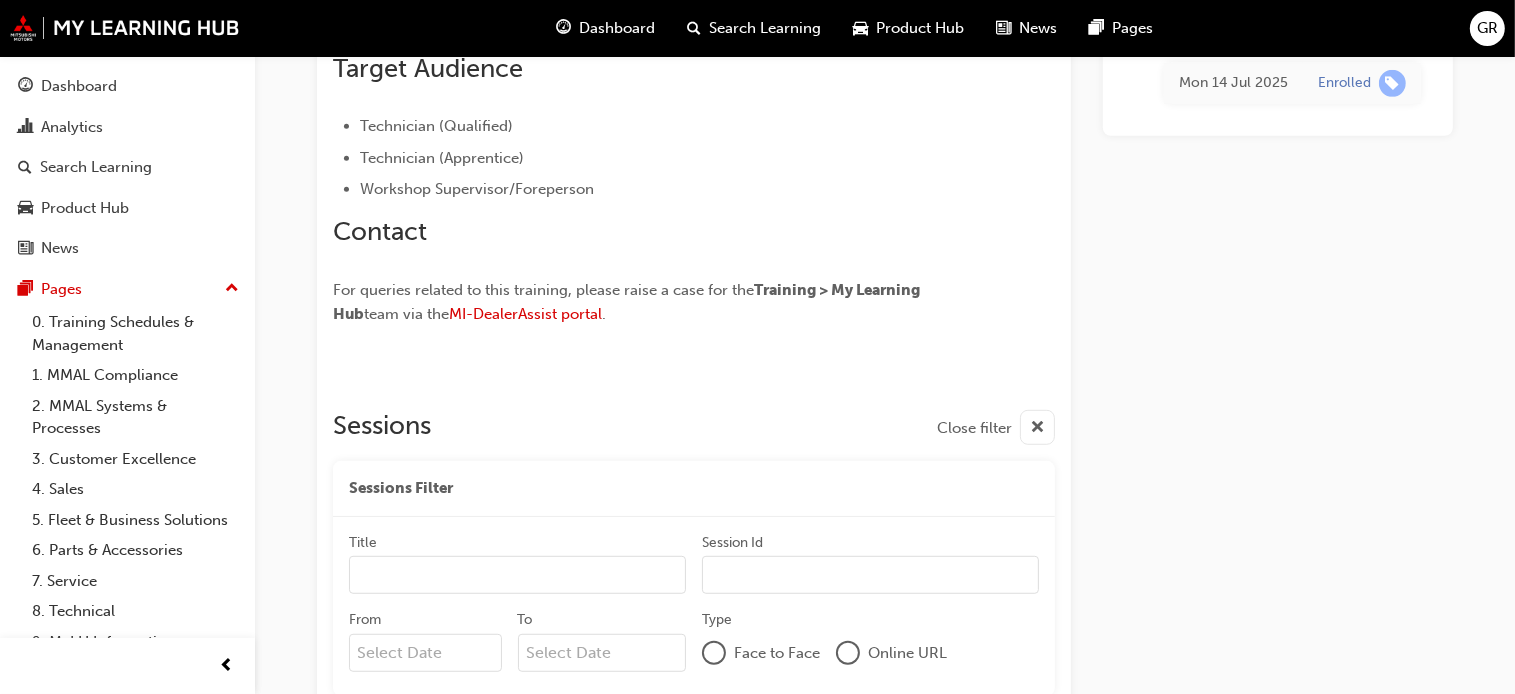 scroll, scrollTop: 2072, scrollLeft: 0, axis: vertical 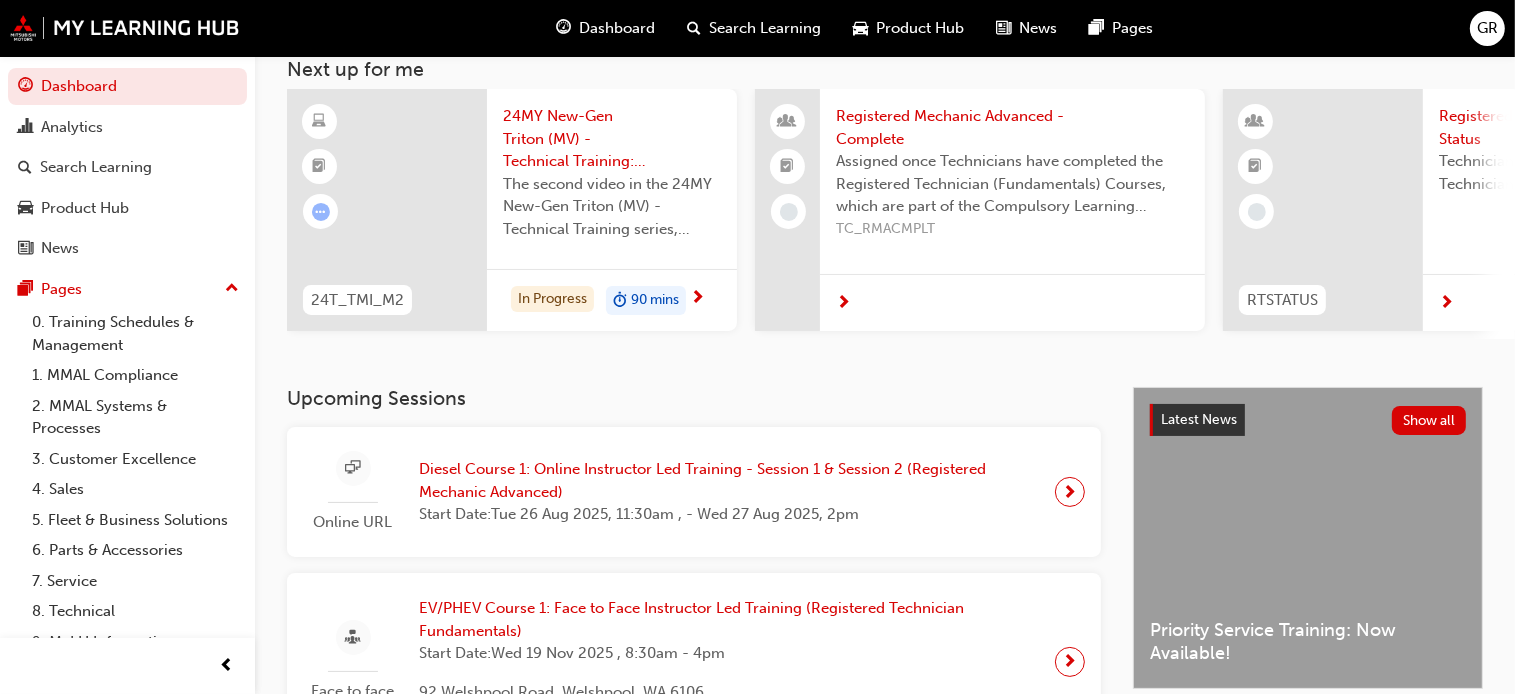 click on "24MY New-Gen Triton (MV) - Technical Training: Video 2 of 3" at bounding box center [612, 139] 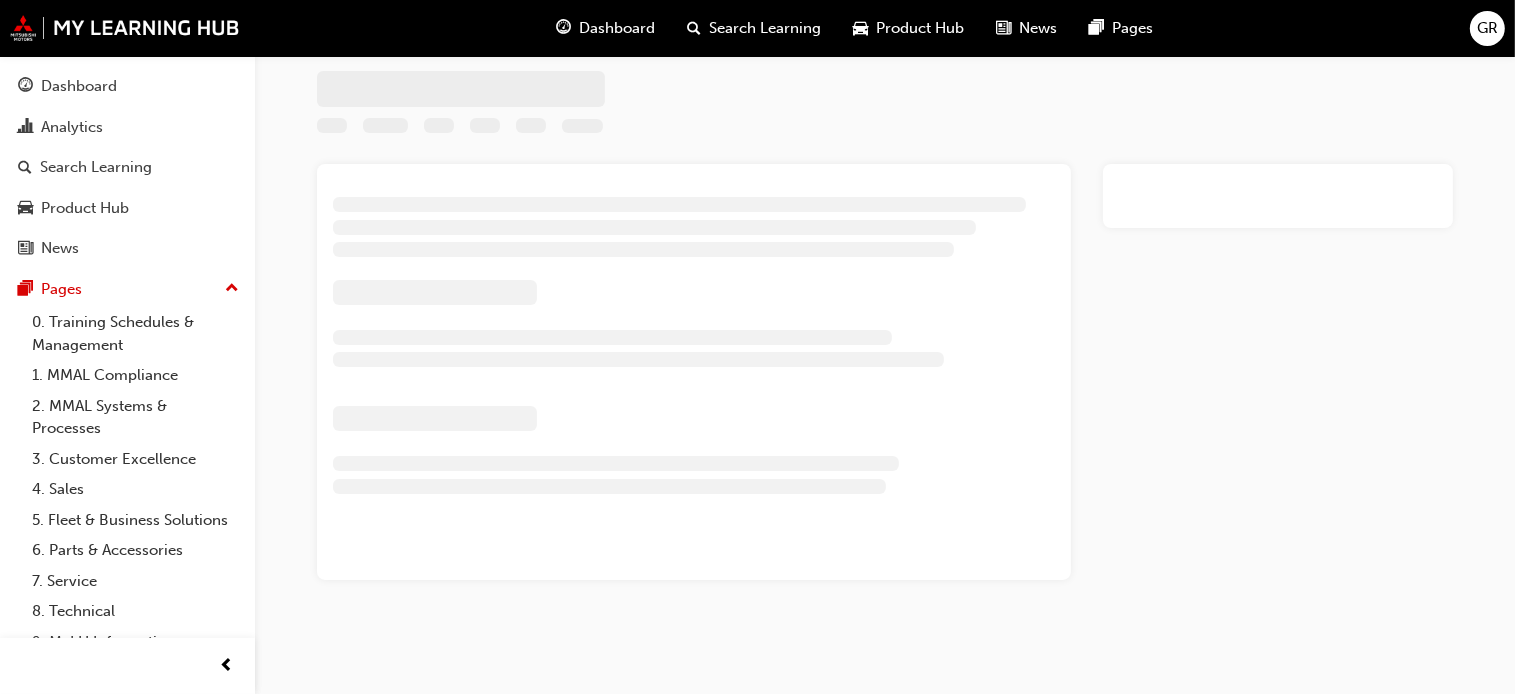 scroll, scrollTop: 0, scrollLeft: 0, axis: both 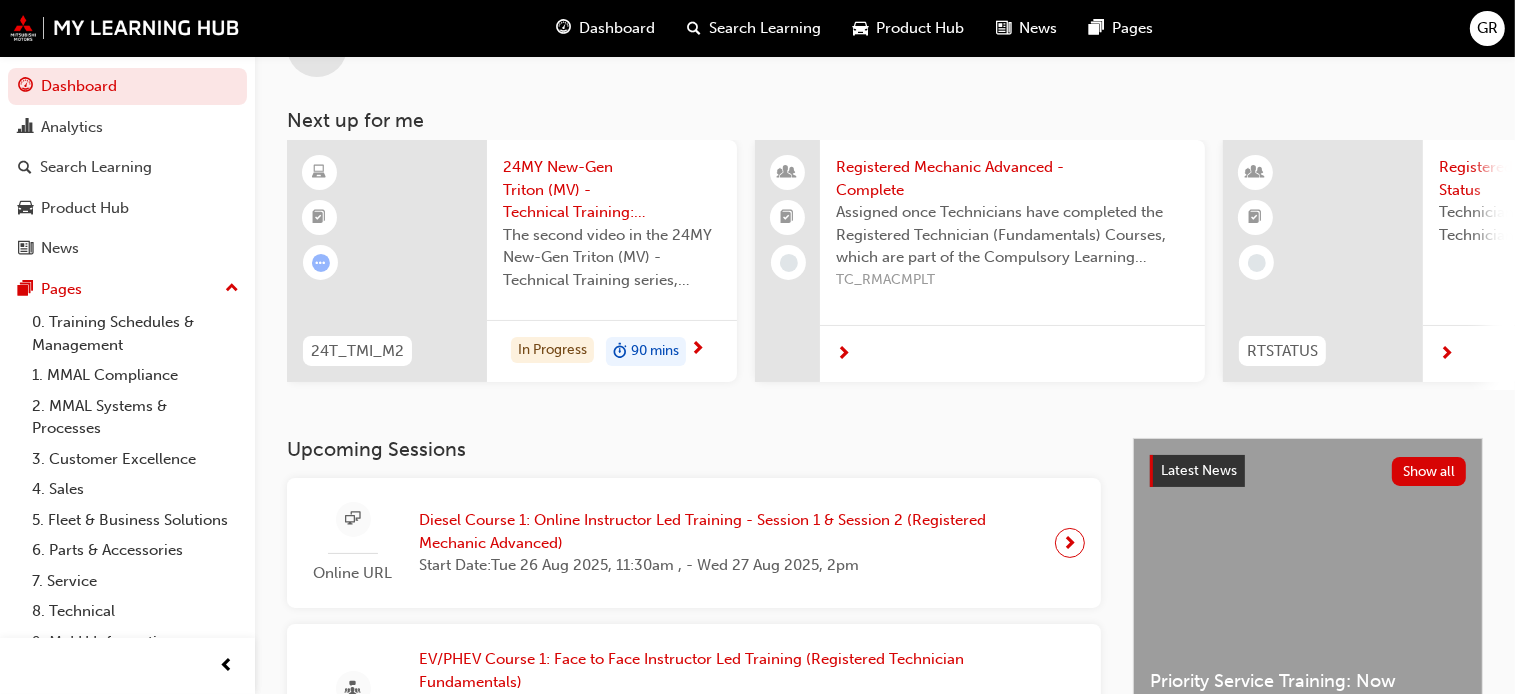 click on "Dashboard" at bounding box center (618, 28) 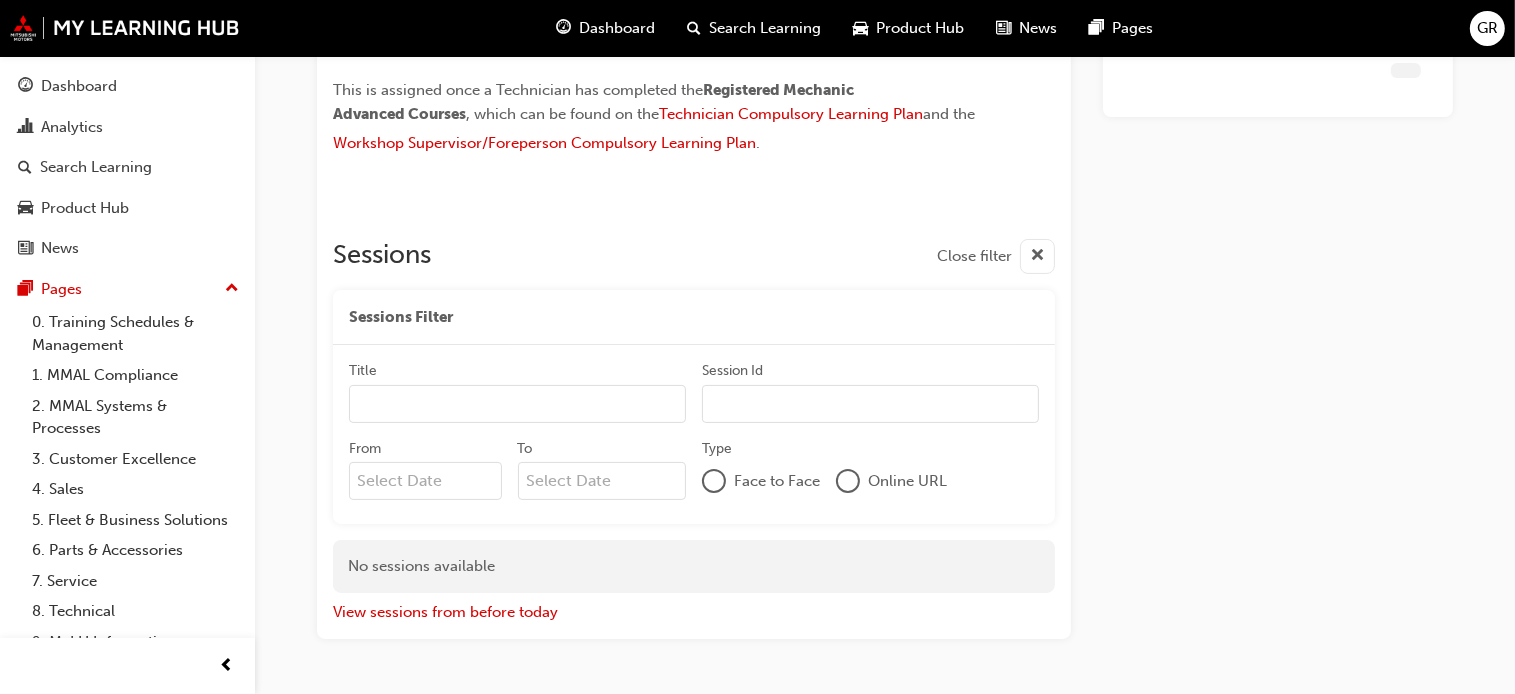scroll, scrollTop: 236, scrollLeft: 0, axis: vertical 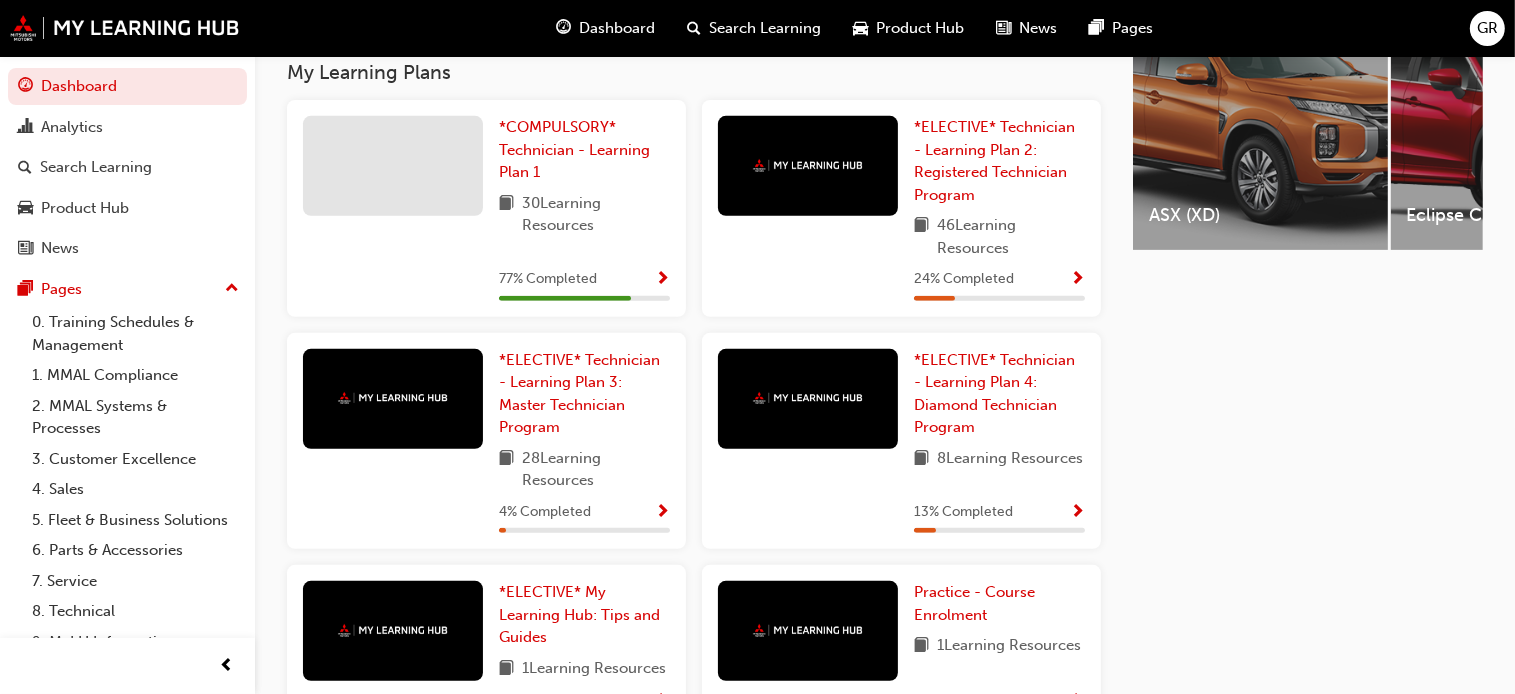 click at bounding box center (808, 166) 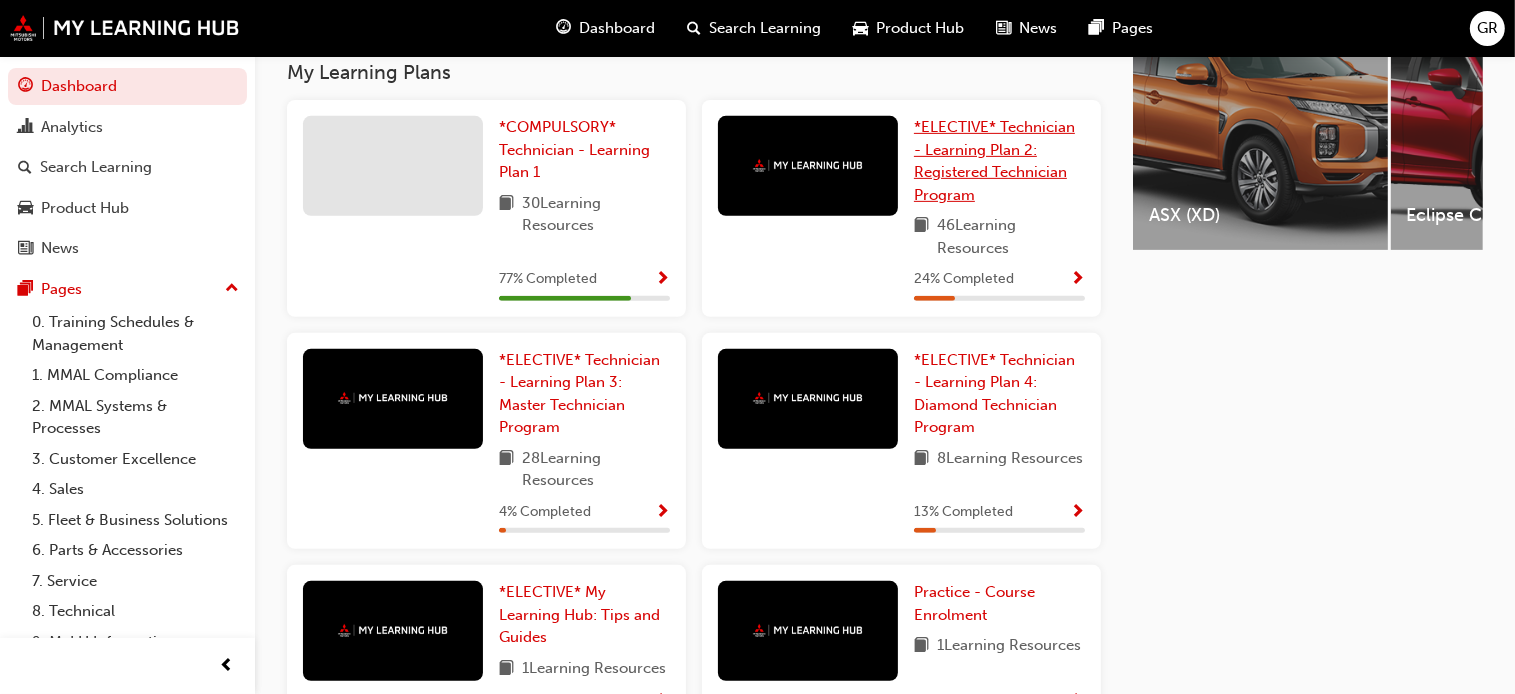 click on "*ELECTIVE* Technician - Learning Plan 2: Registered Technician Program" at bounding box center [994, 161] 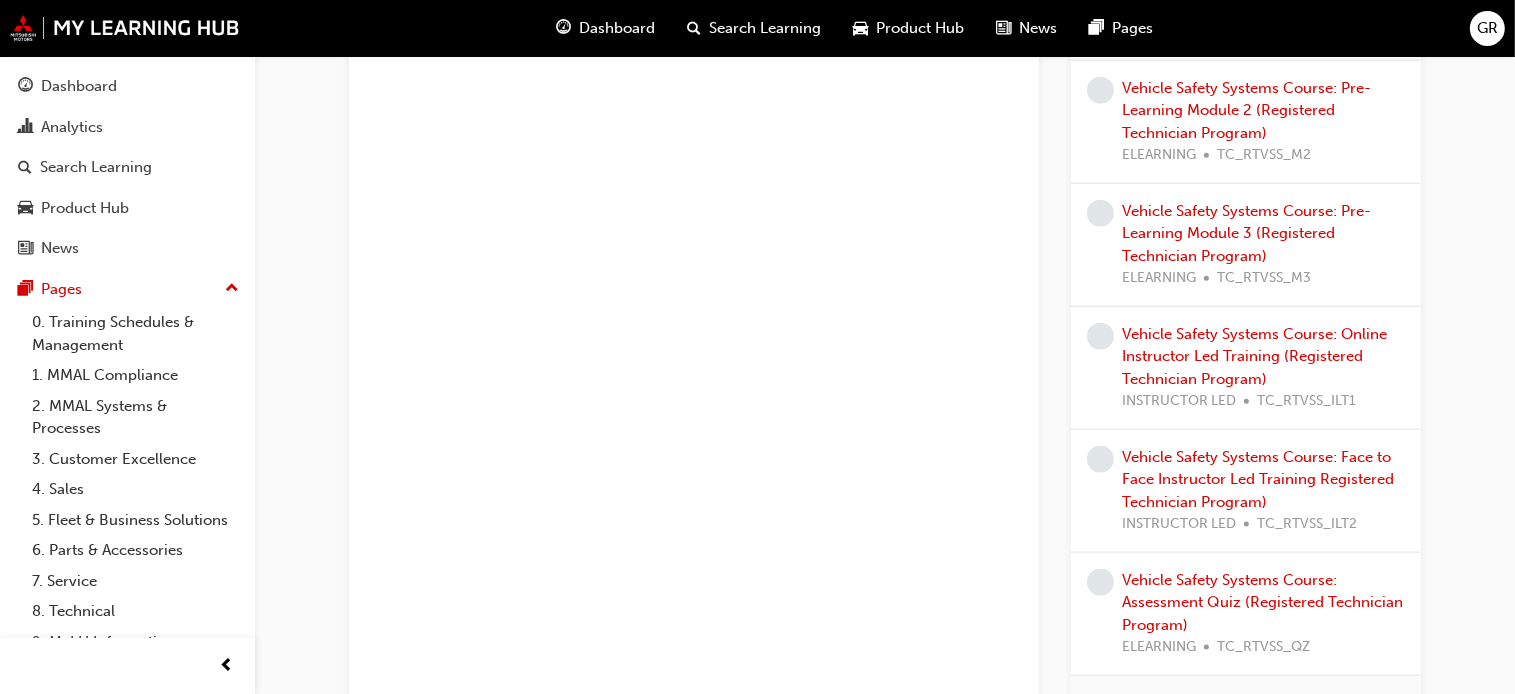 scroll, scrollTop: 3036, scrollLeft: 0, axis: vertical 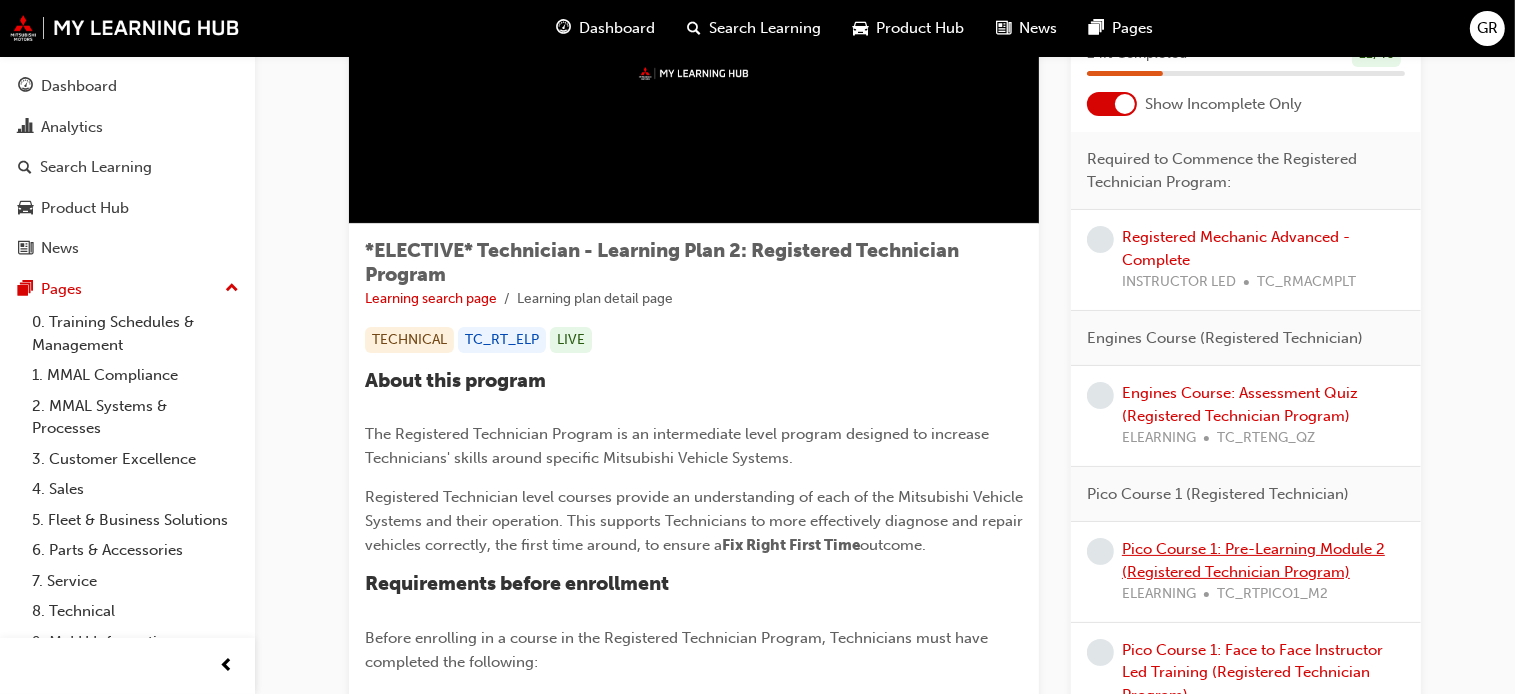click on "Pico Course 1: Pre-Learning Module 2 (Registered Technician Program)" at bounding box center [1253, 560] 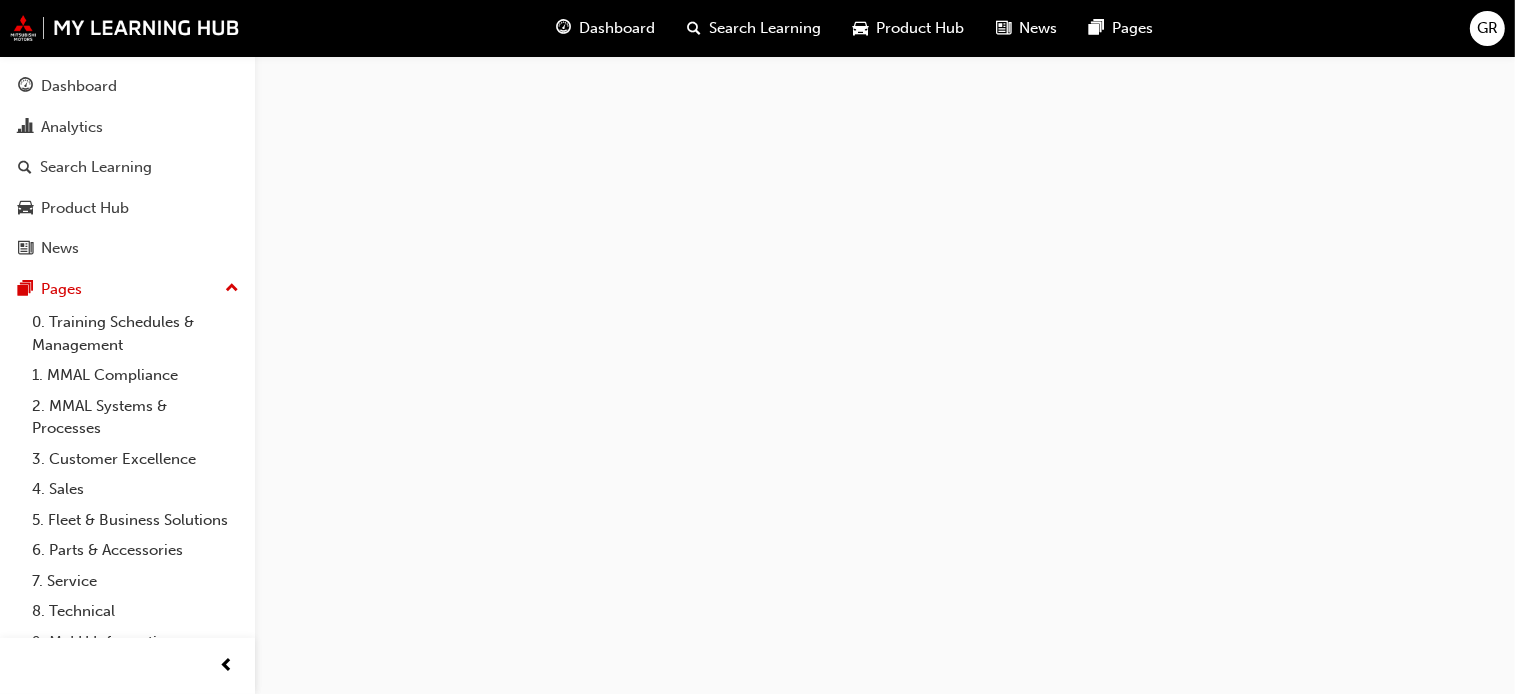 scroll, scrollTop: 0, scrollLeft: 0, axis: both 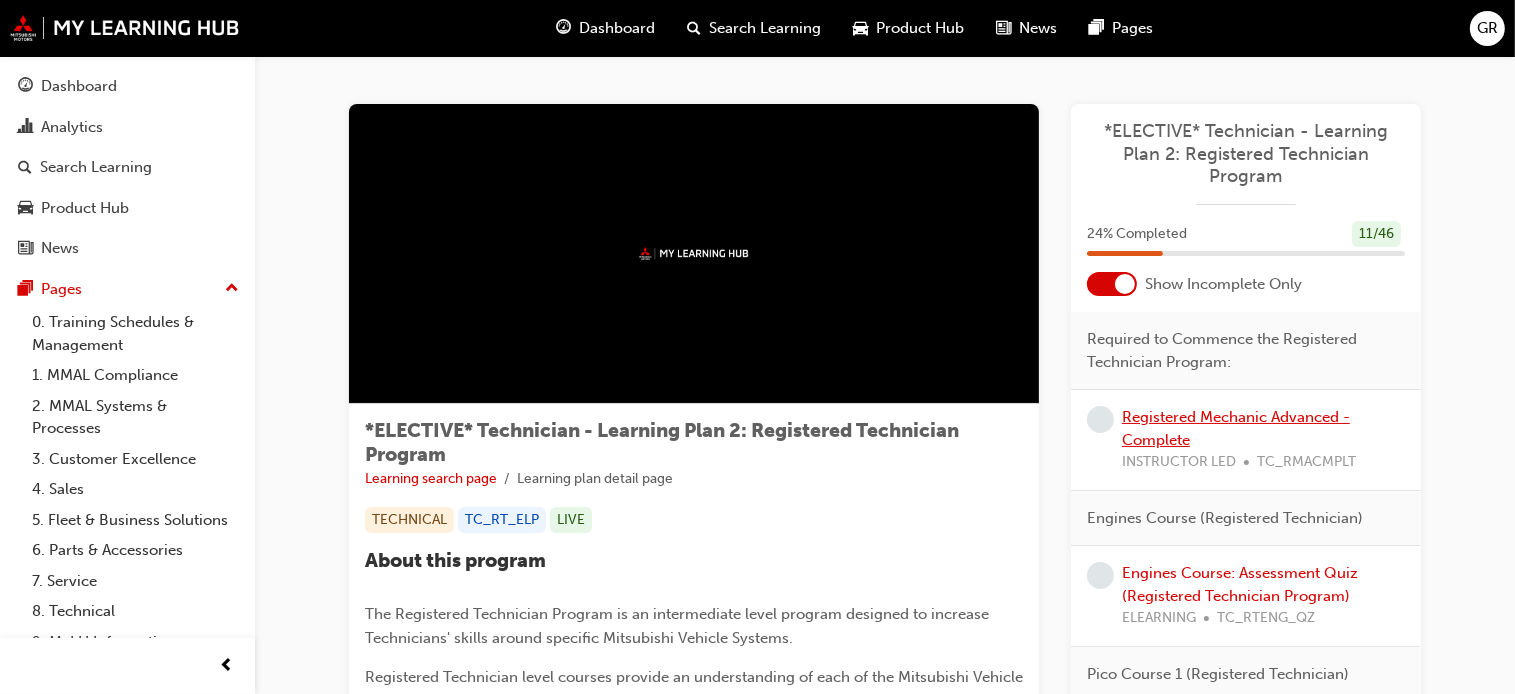 click on "Registered Mechanic Advanced - Complete" at bounding box center [1236, 428] 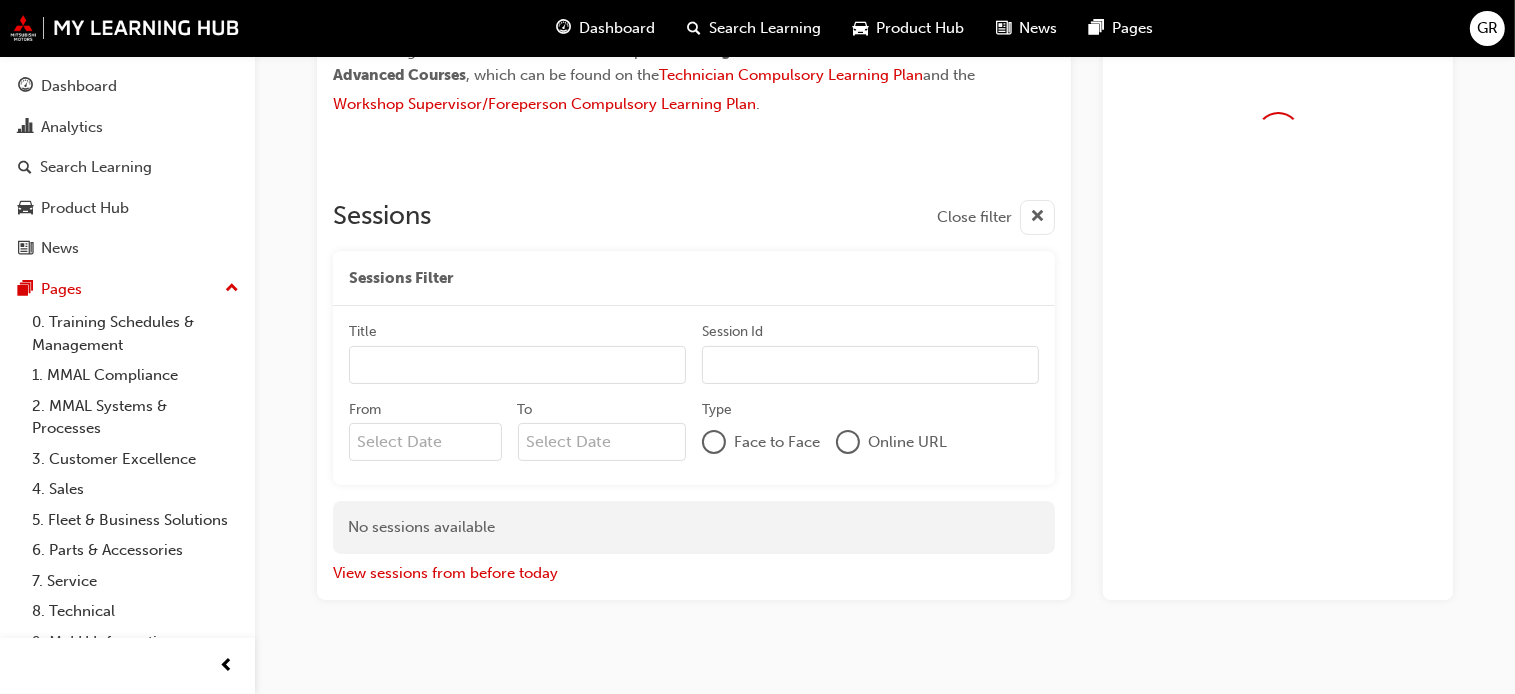 scroll, scrollTop: 288, scrollLeft: 0, axis: vertical 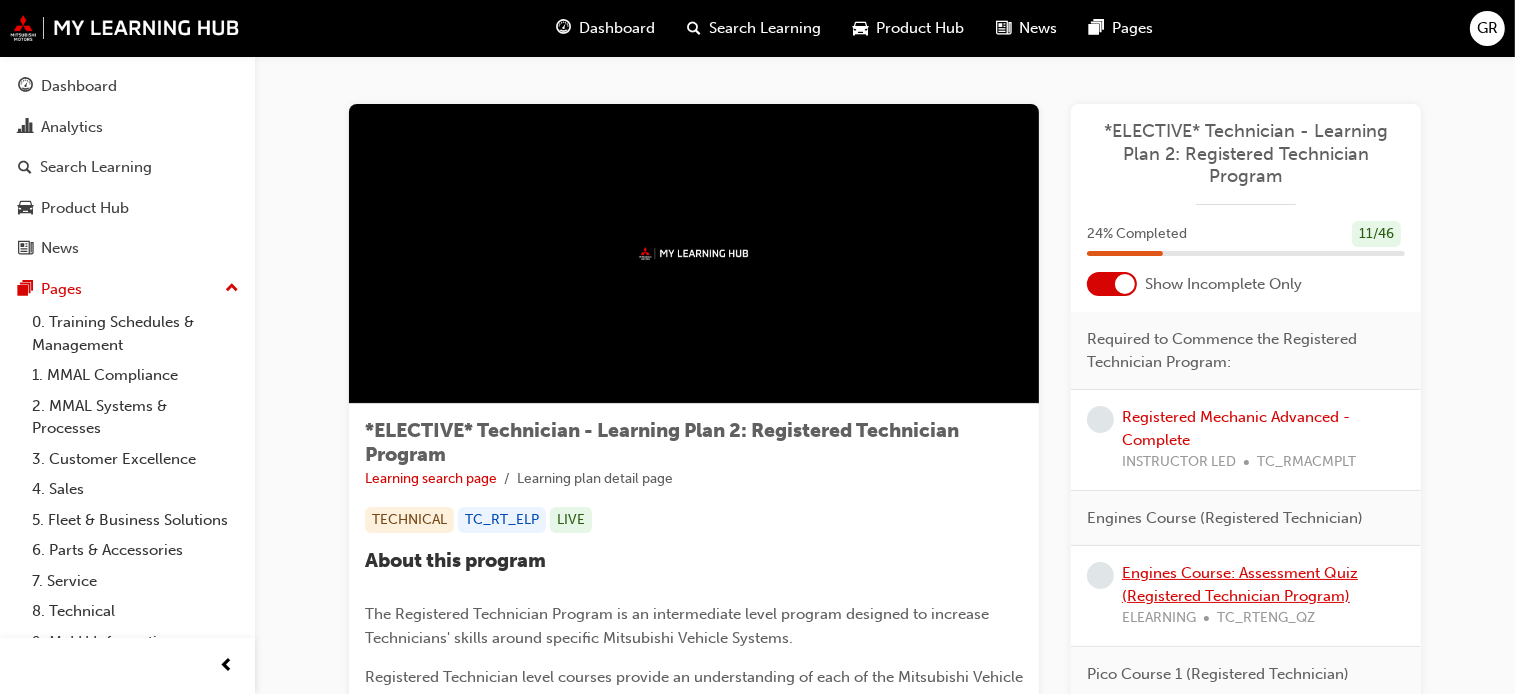 click on "Engines Course: Assessment Quiz (Registered Technician Program) ELEARNING TC_RTENG_QZ" at bounding box center [1263, 596] 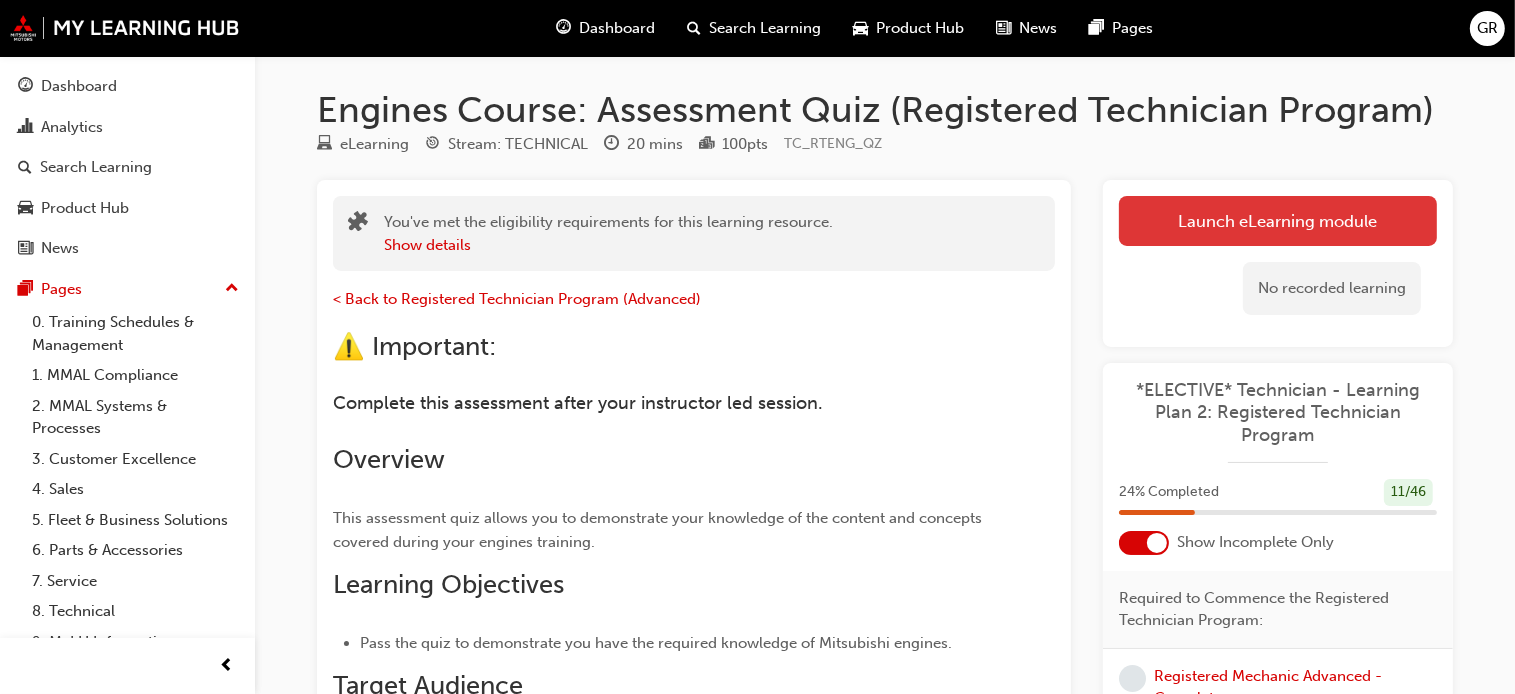 click on "Launch eLearning module" at bounding box center (1278, 221) 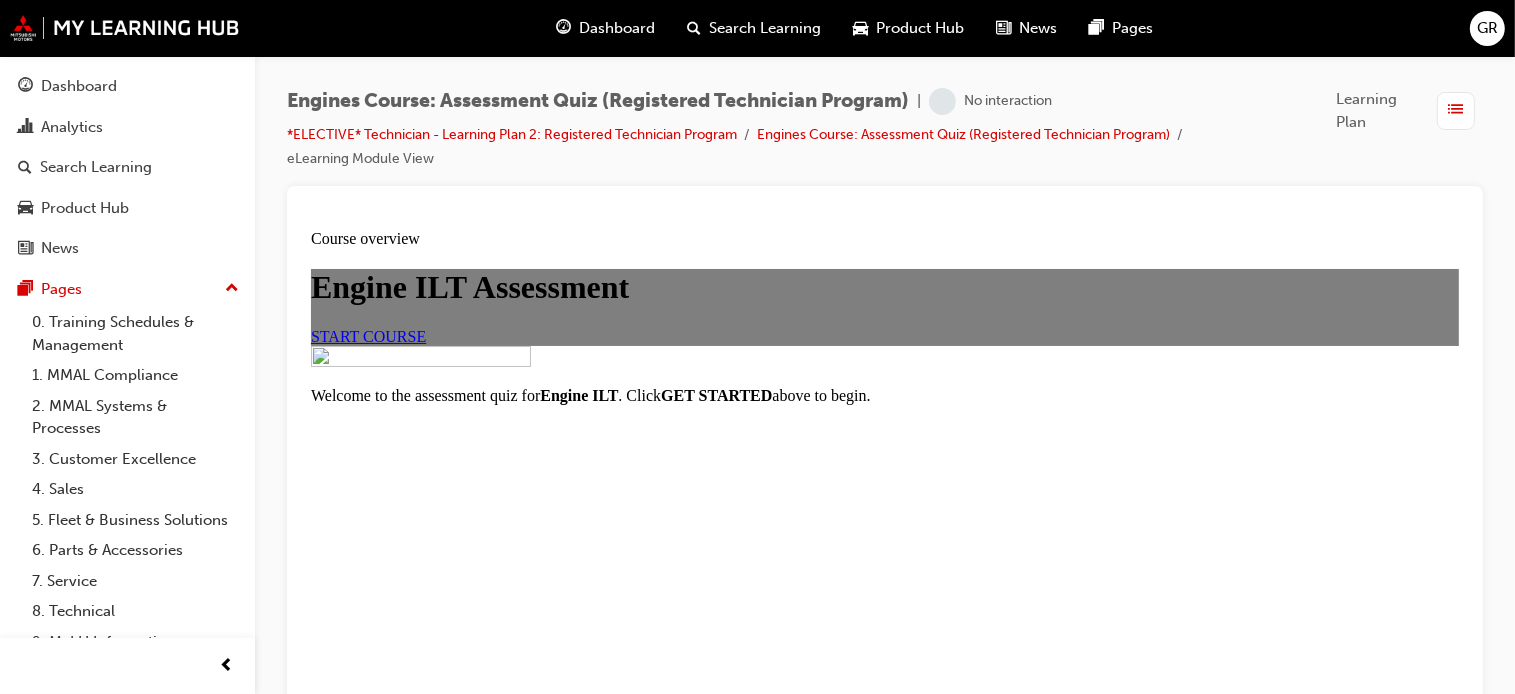 scroll, scrollTop: 0, scrollLeft: 0, axis: both 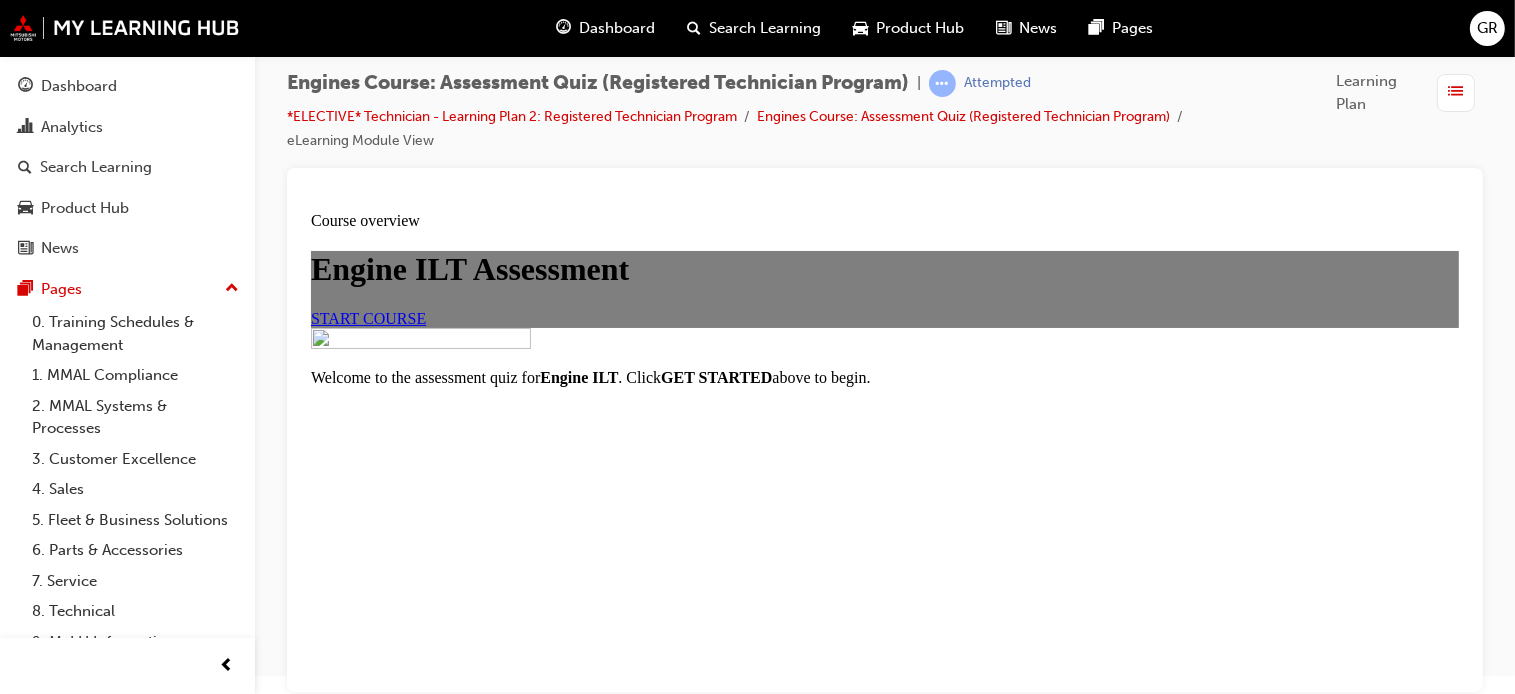 click on "START COURSE" at bounding box center [367, 317] 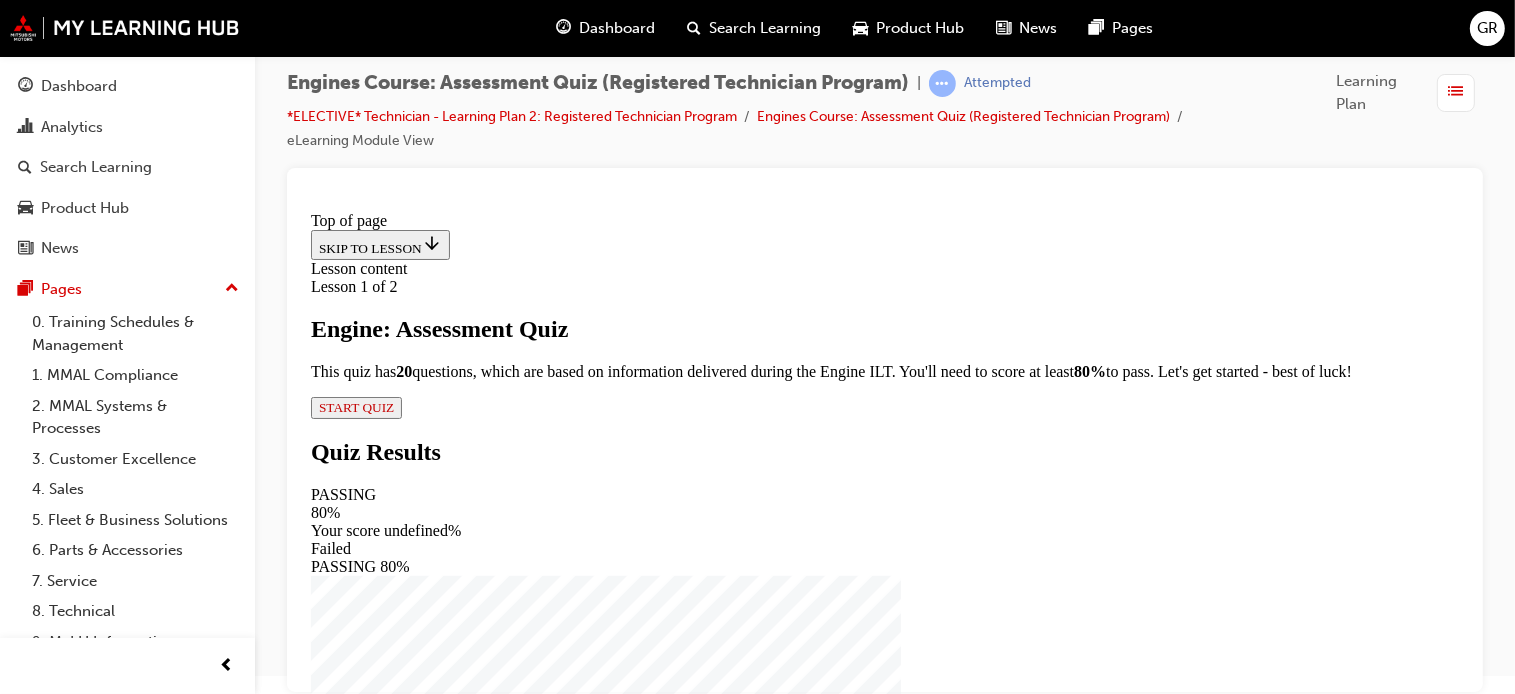 scroll, scrollTop: 187, scrollLeft: 0, axis: vertical 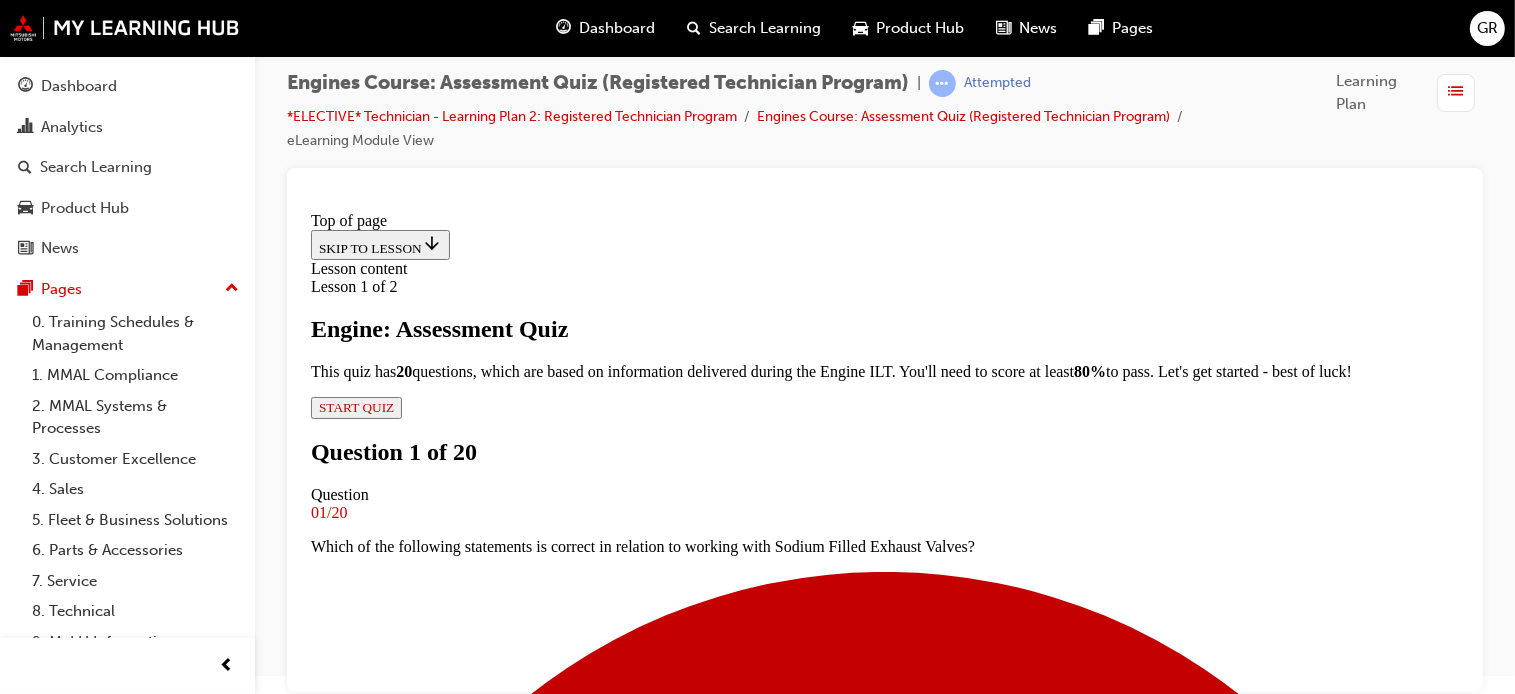 click on "Question 1 of 20 Question 01/20 Which of the following statements is correct in relation to working with Sodium Filled Exhaust Valves? Sodium Filled Valves are dangerous to handle at all times. Sodium Filled Valves are just like any other valve and require no special disposal method. Sodium Filled Exhaust Valves look like any other type of Valve and have no special identification markings Sodium Filled Valves are only dangerous if the Valve Stem is broken or damaged. Incorrect SUBMIT NEXT" at bounding box center [884, 4662] 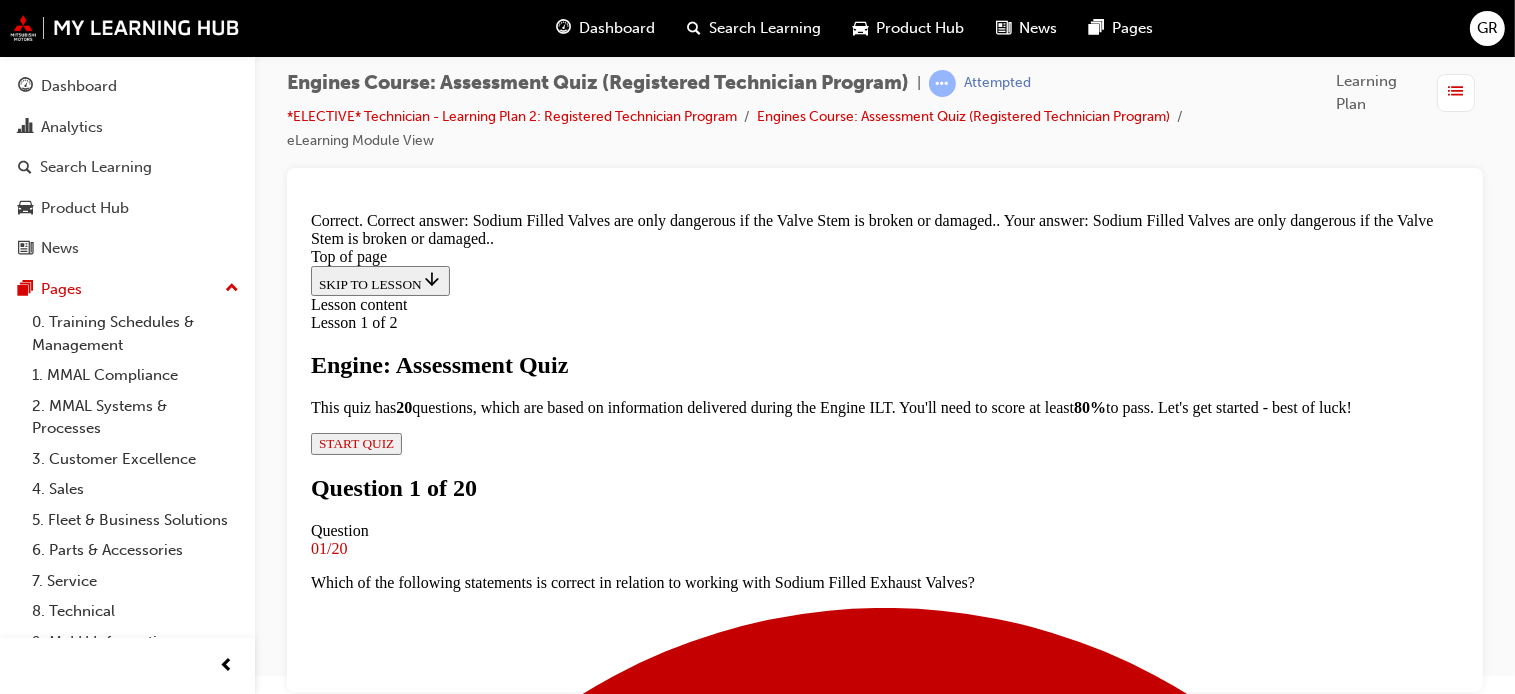 scroll, scrollTop: 594, scrollLeft: 0, axis: vertical 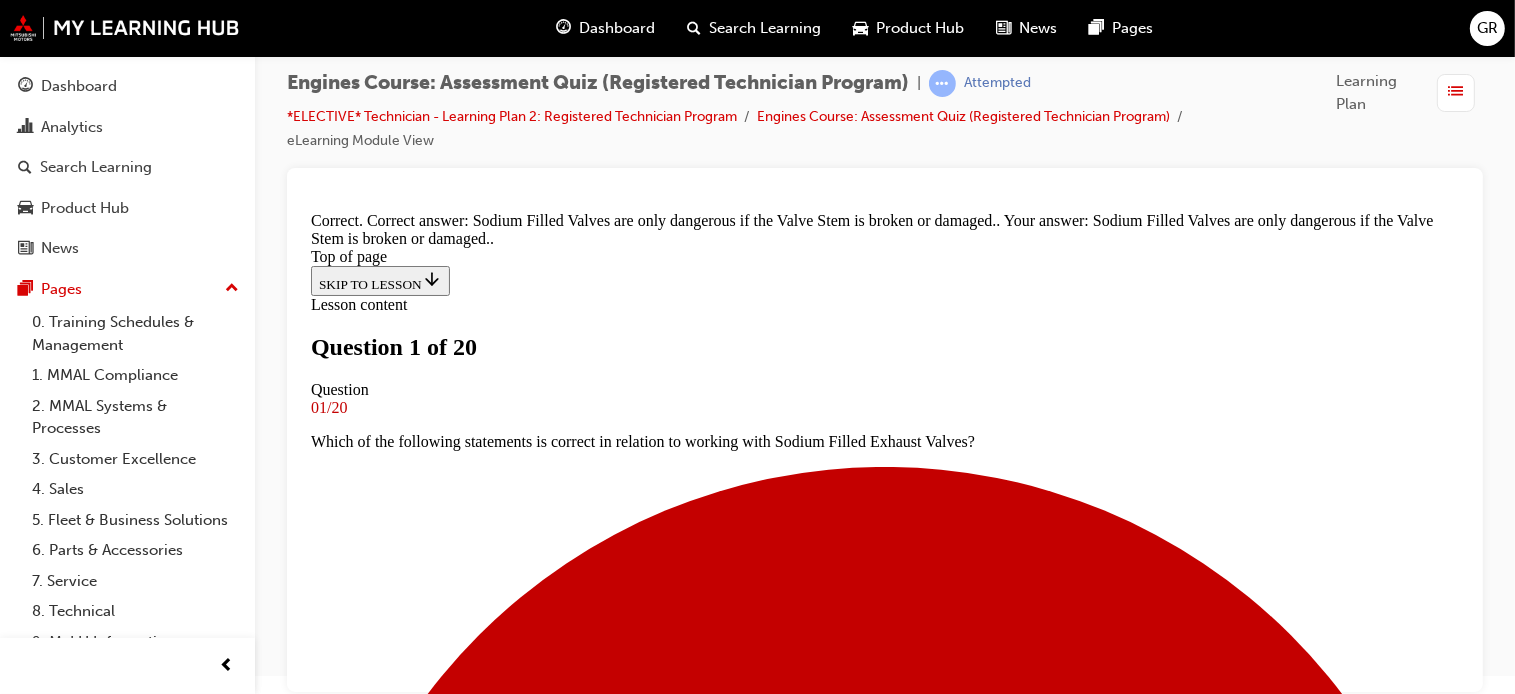 click at bounding box center [884, 12069] 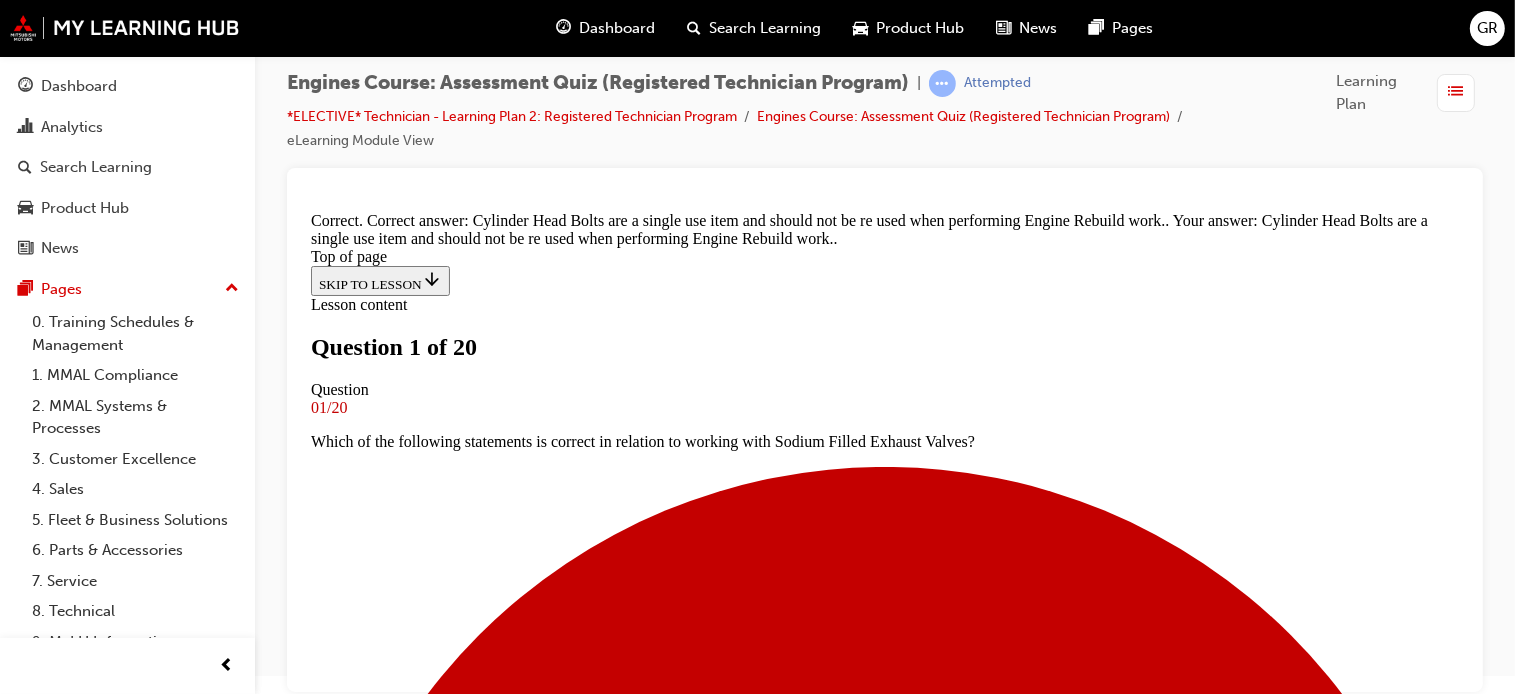 scroll, scrollTop: 580, scrollLeft: 0, axis: vertical 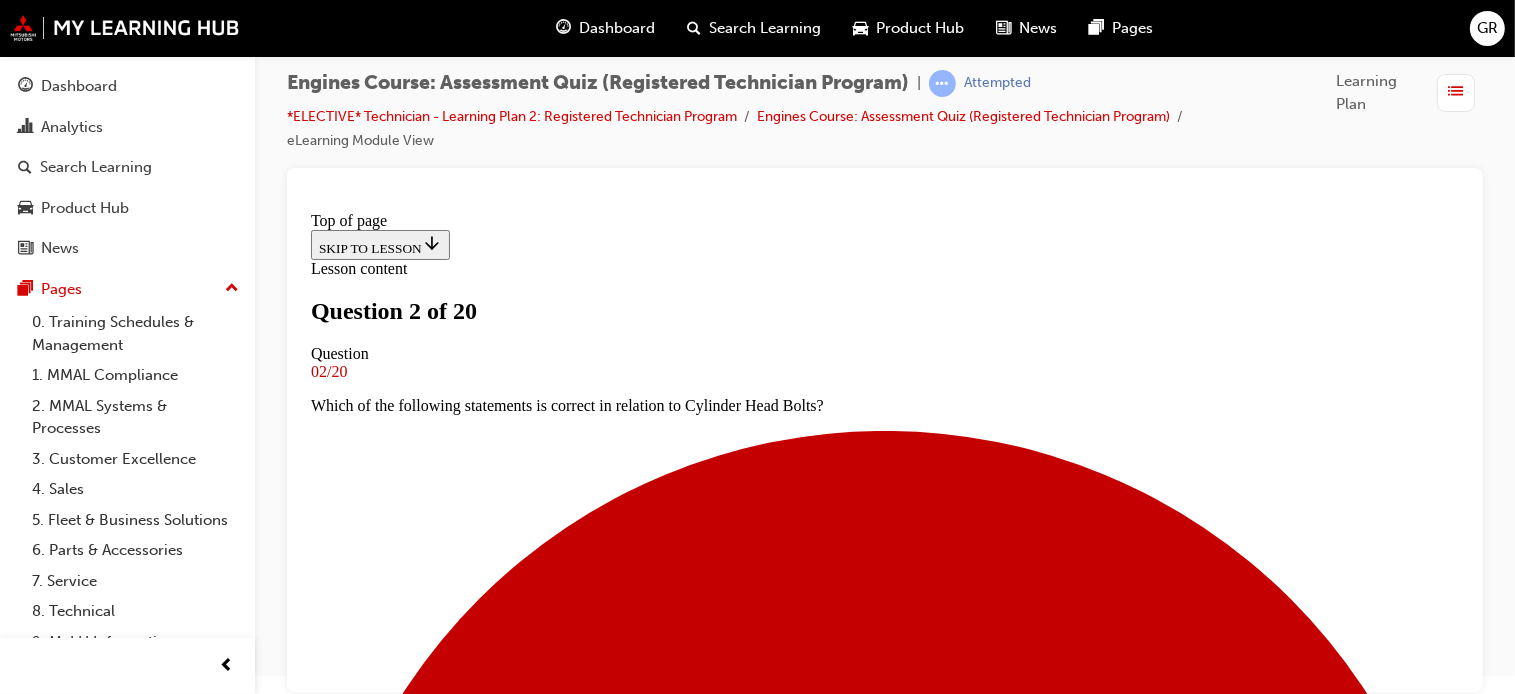 click at bounding box center [884, 12033] 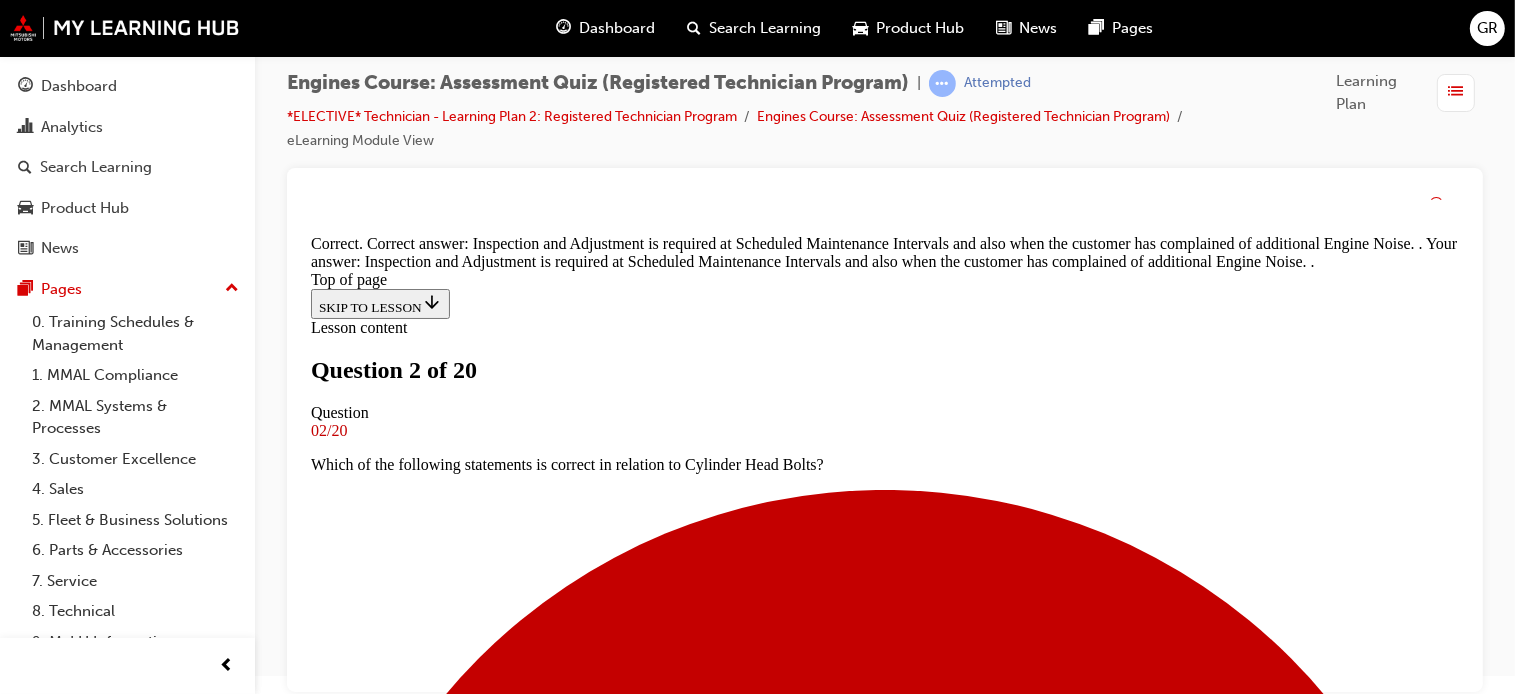 scroll, scrollTop: 560, scrollLeft: 0, axis: vertical 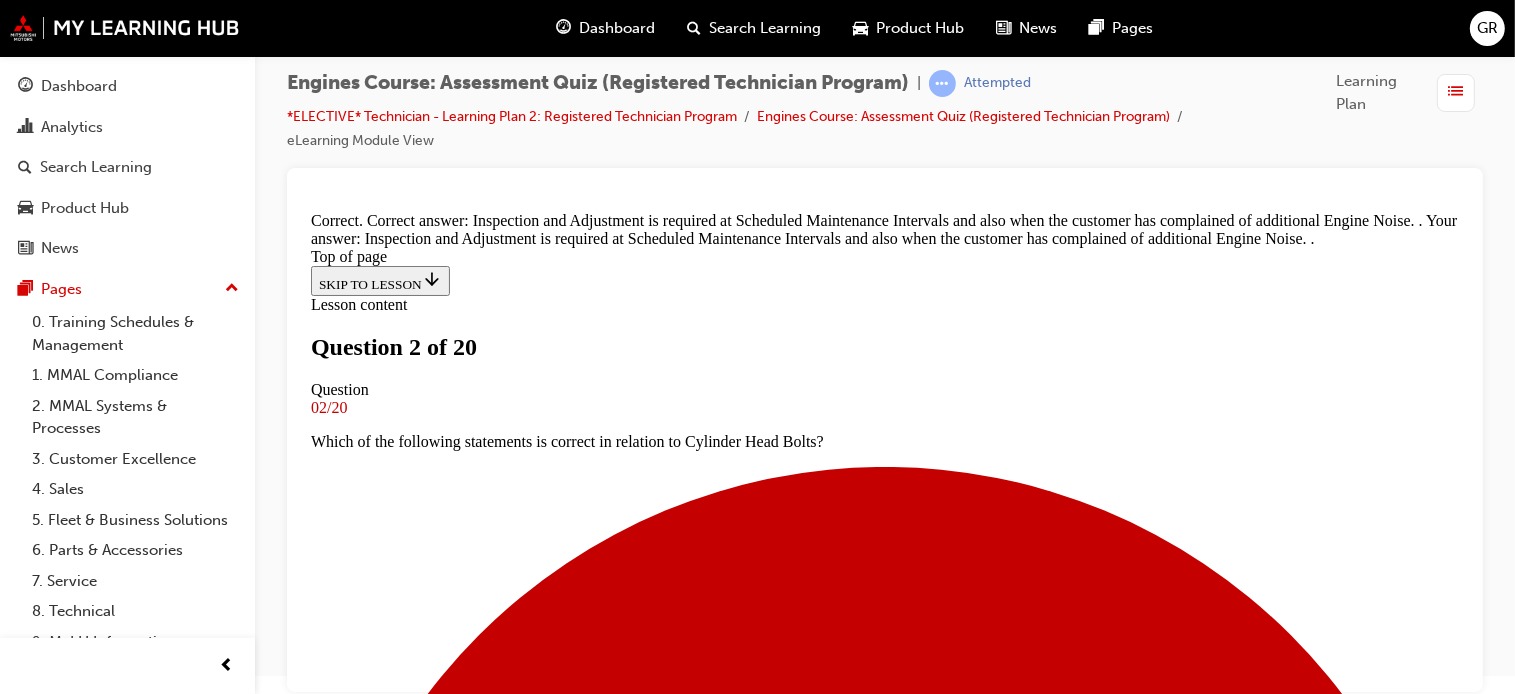 click on "NEXT" at bounding box center [336, 17383] 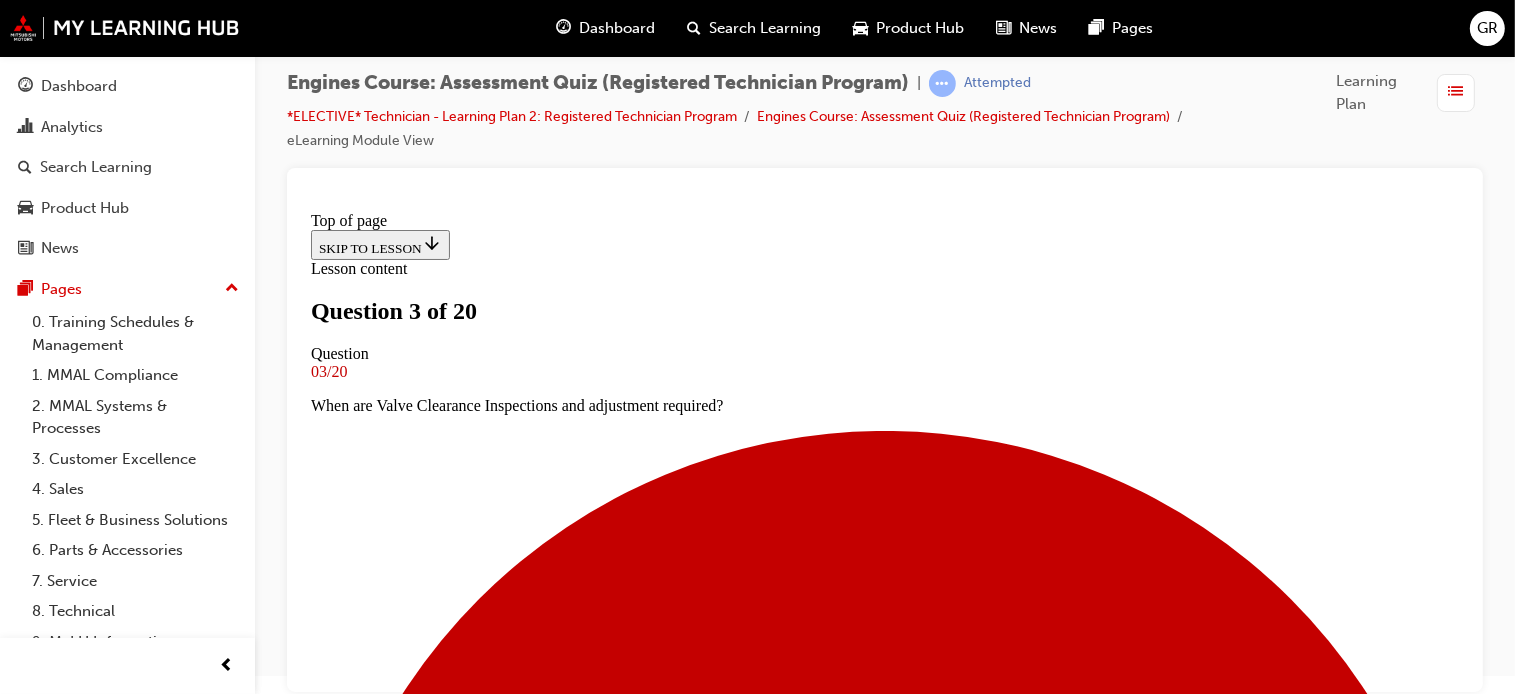 scroll, scrollTop: 434, scrollLeft: 0, axis: vertical 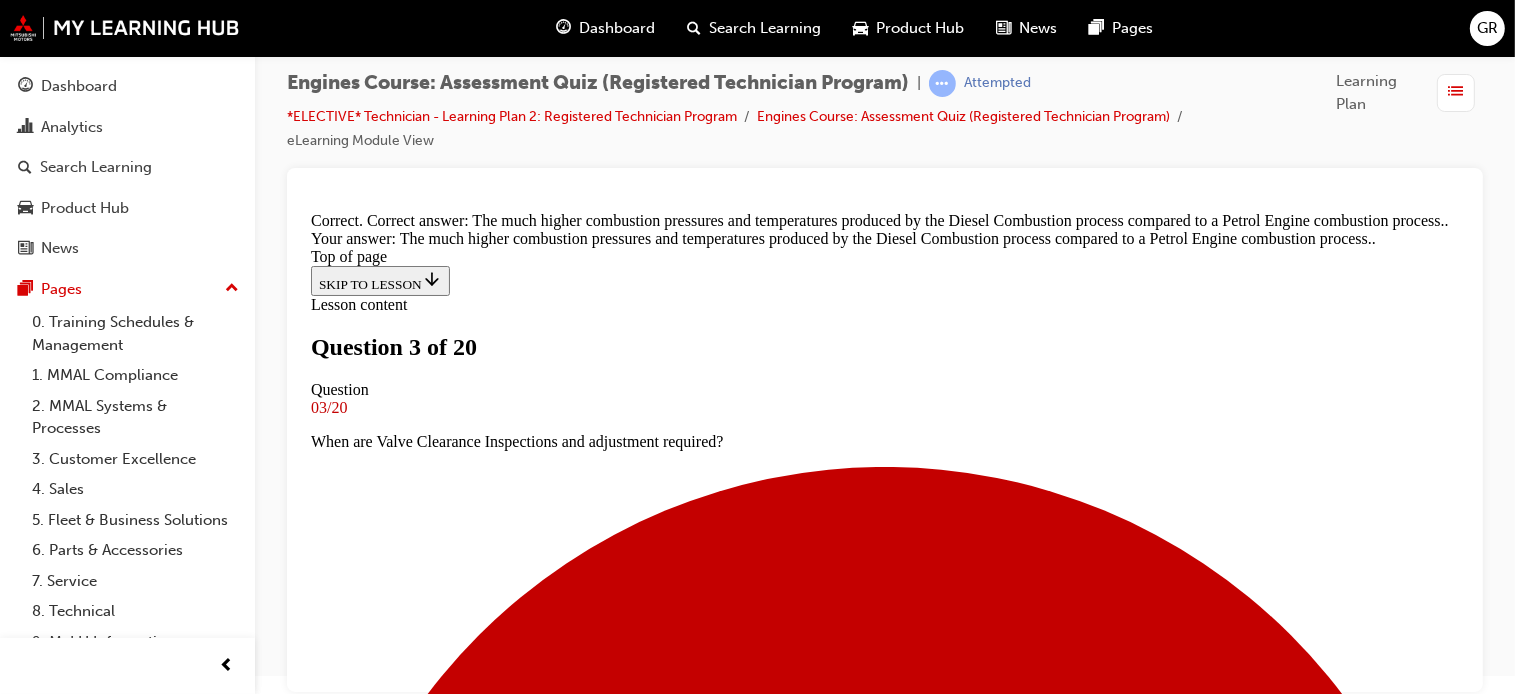 click on "NEXT" at bounding box center [336, 17383] 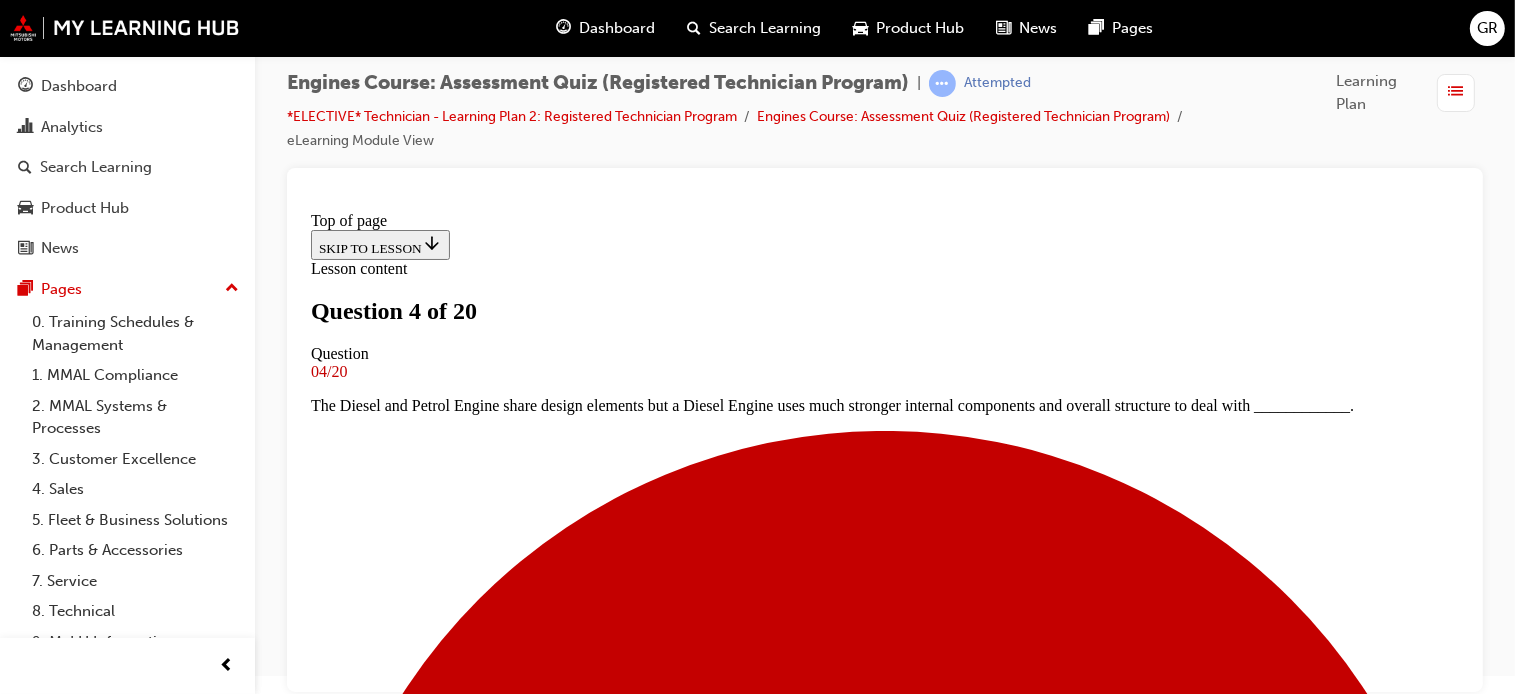 scroll, scrollTop: 396, scrollLeft: 0, axis: vertical 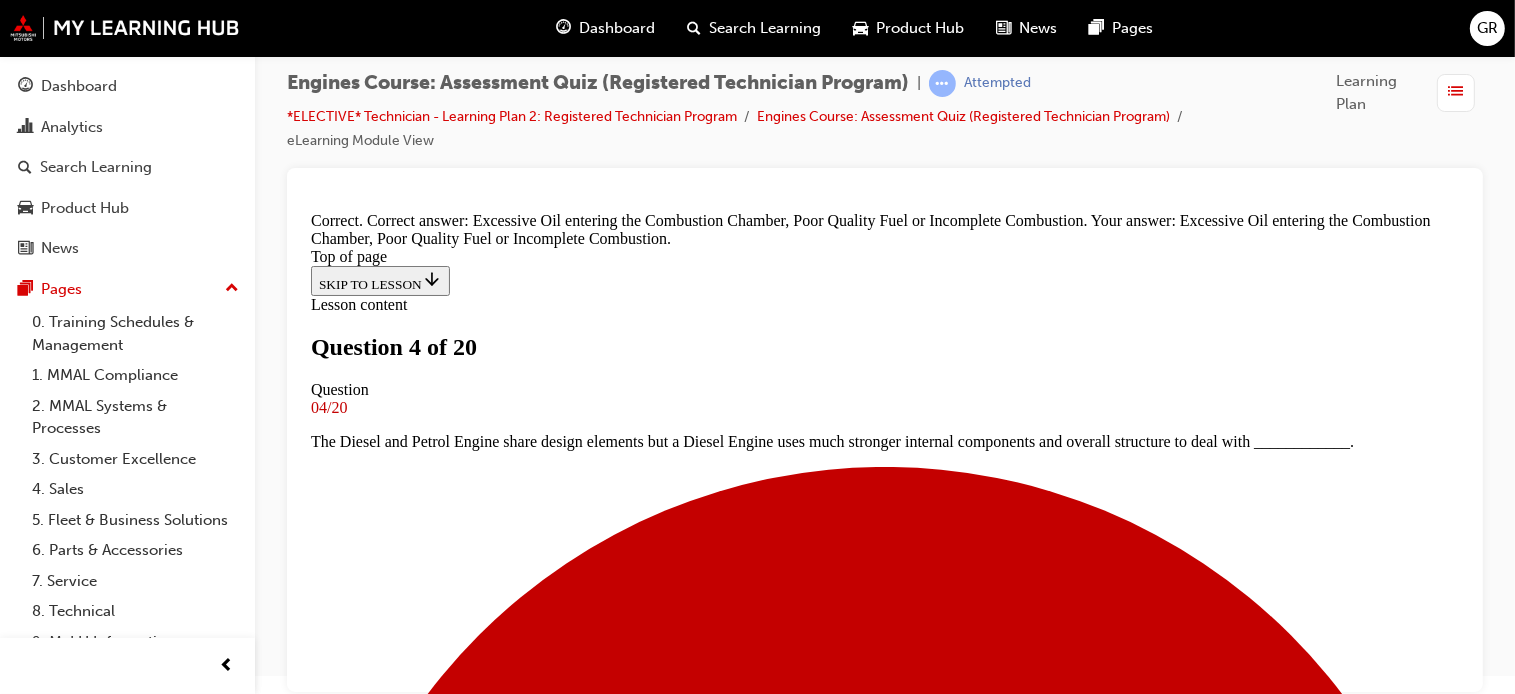 click on "NEXT" at bounding box center (336, 17401) 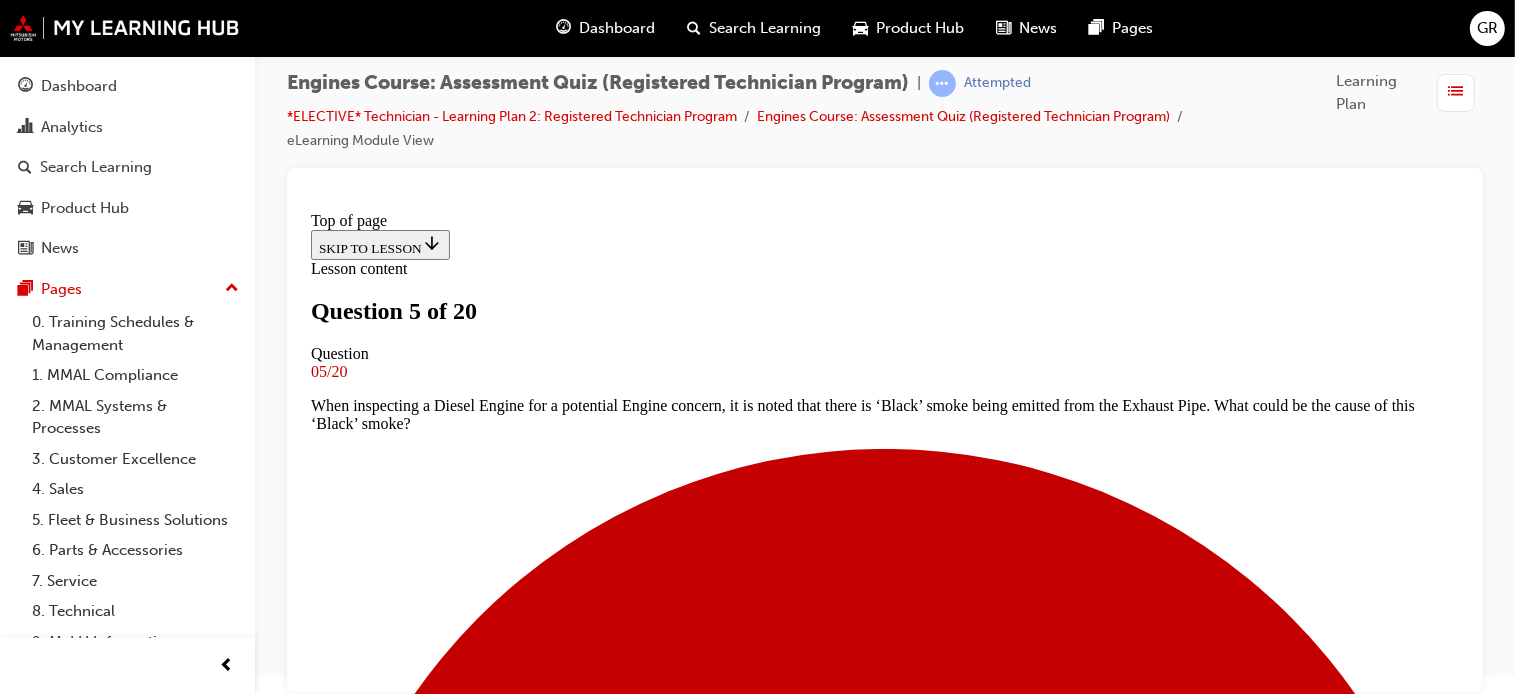 scroll, scrollTop: 160, scrollLeft: 0, axis: vertical 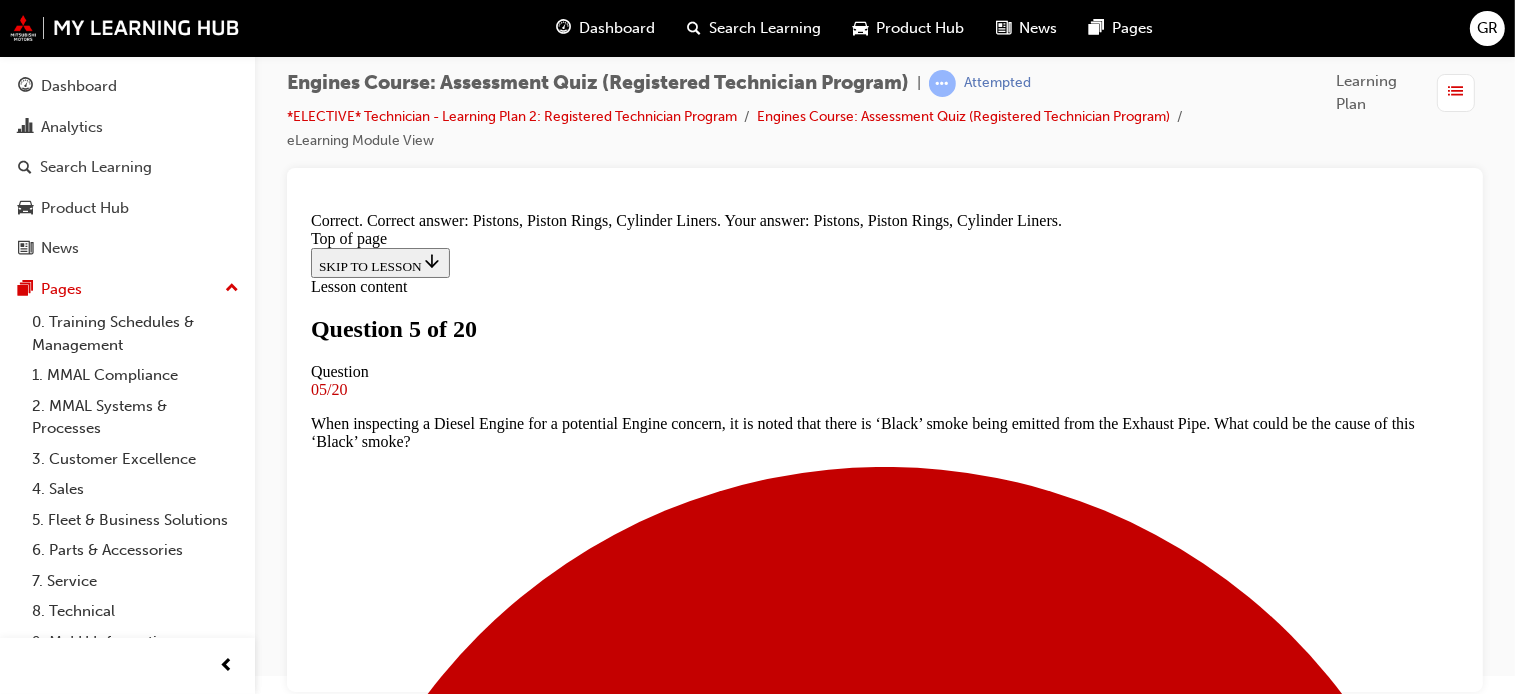 click on "NEXT" at bounding box center (336, 17401) 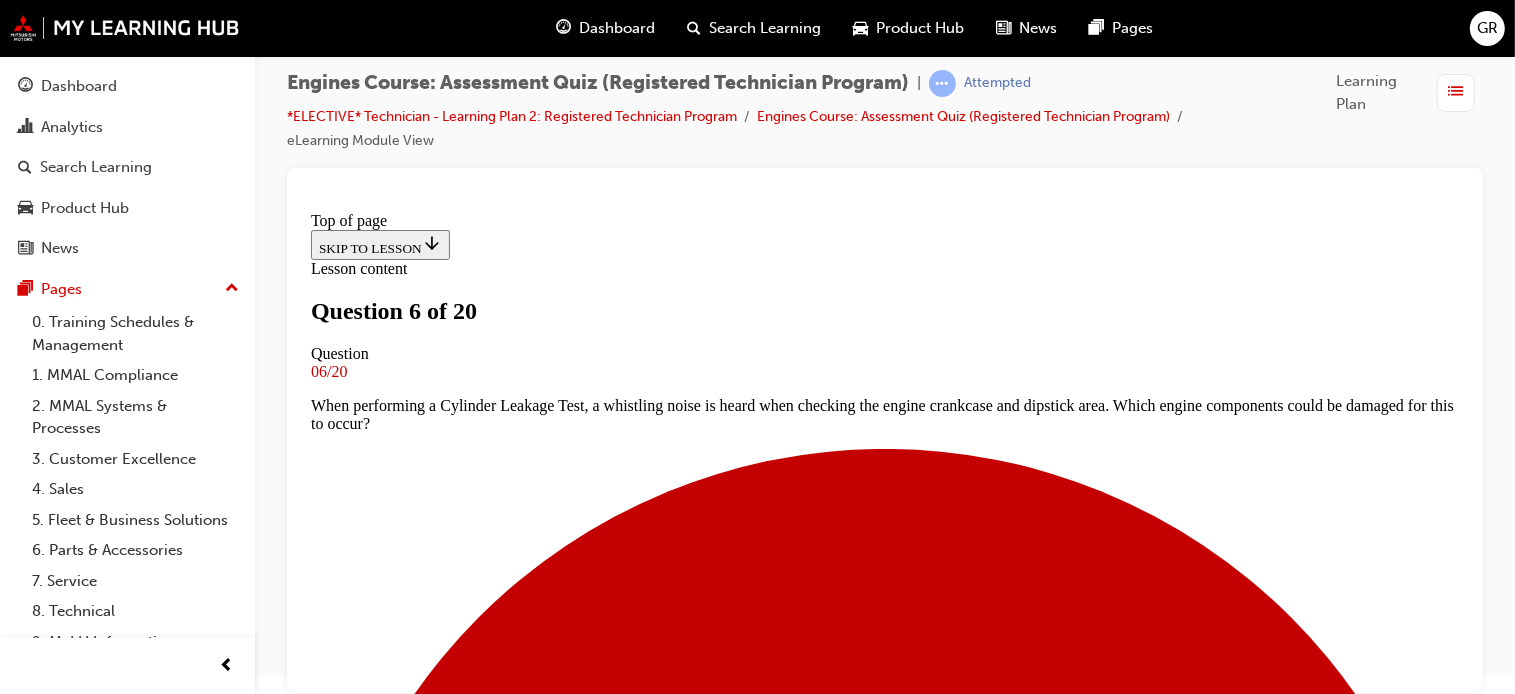 scroll, scrollTop: 3, scrollLeft: 0, axis: vertical 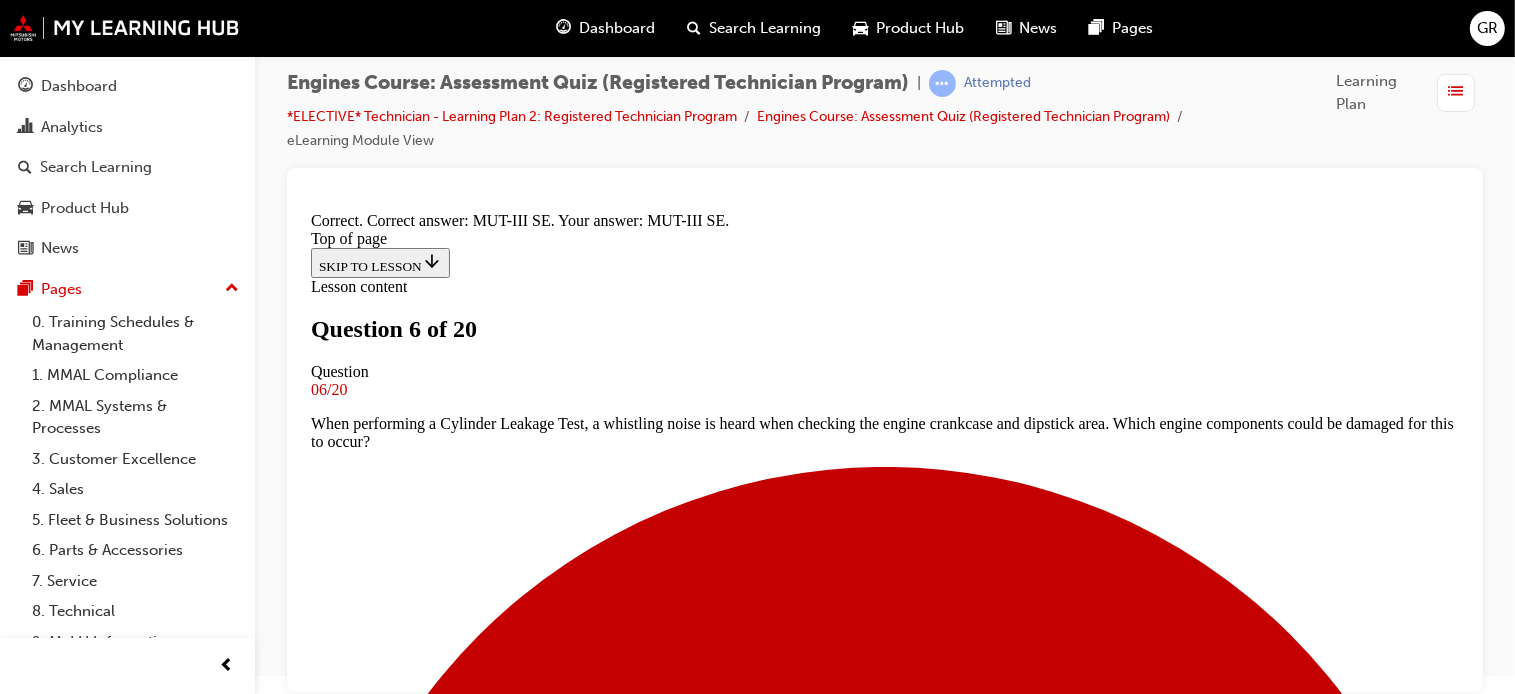 click on "NEXT" at bounding box center [336, 17383] 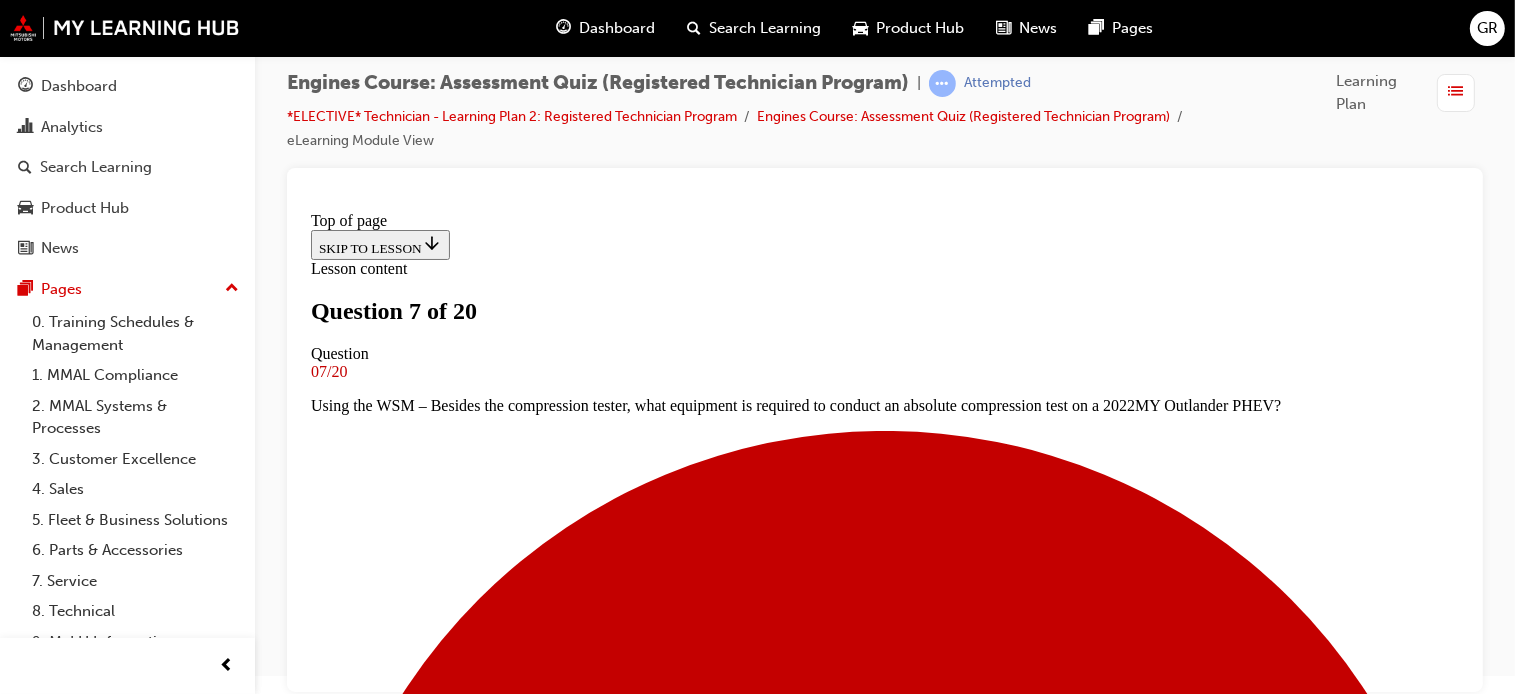 scroll, scrollTop: 232, scrollLeft: 0, axis: vertical 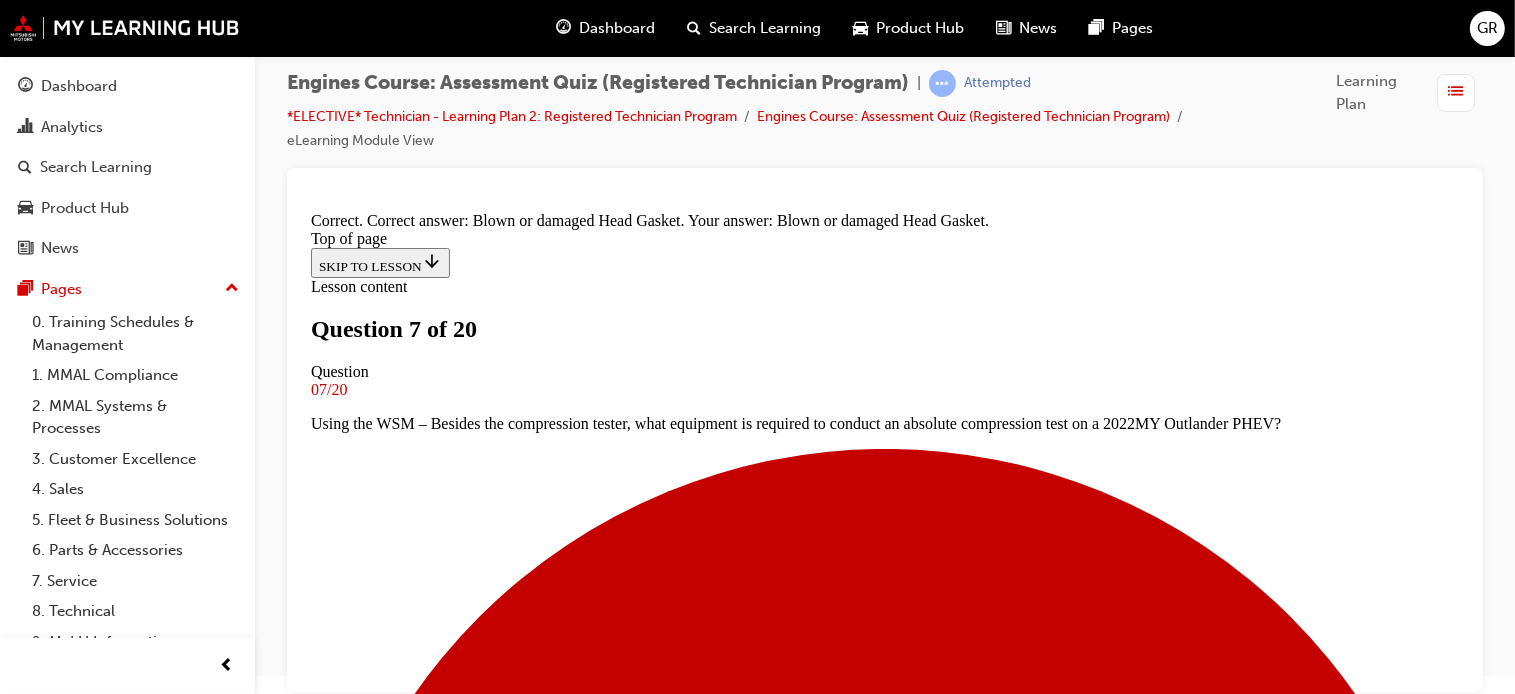 click on "NEXT" at bounding box center [336, 17365] 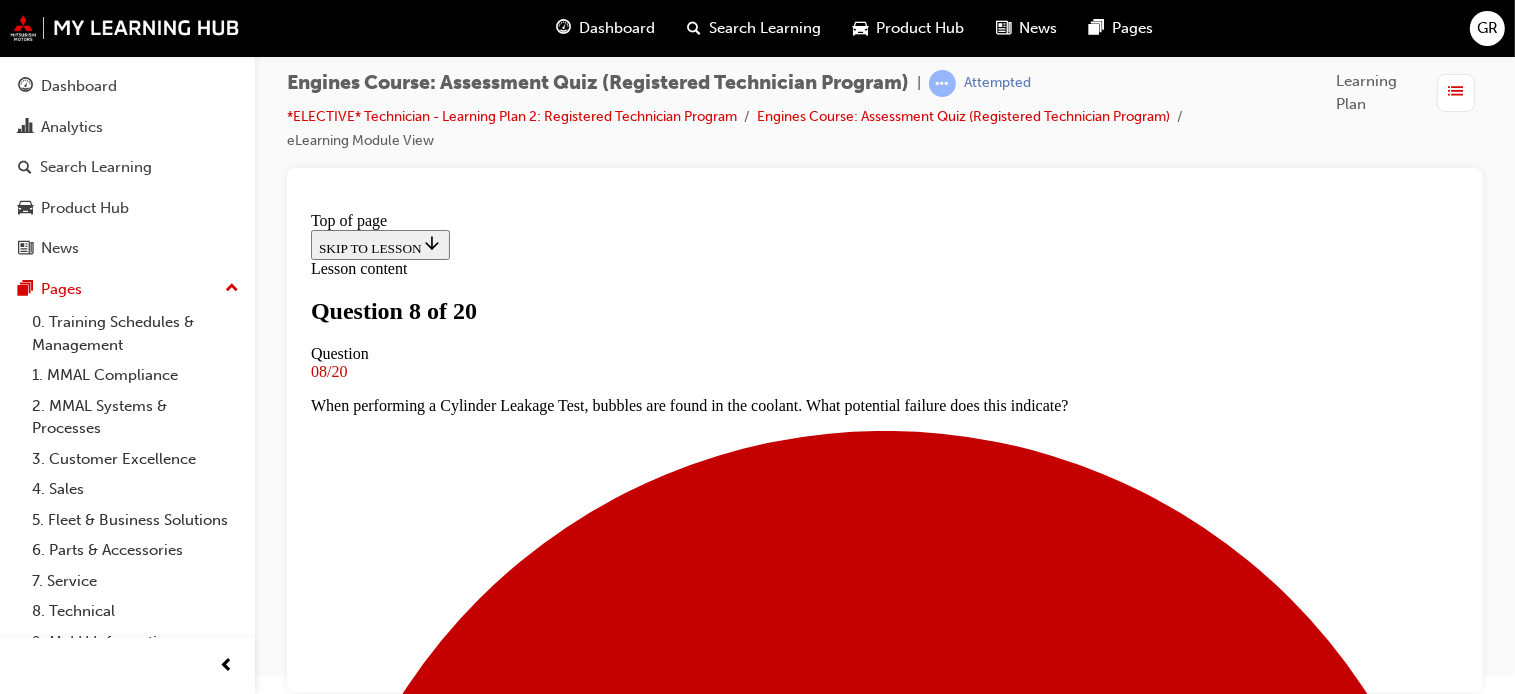 scroll, scrollTop: 3, scrollLeft: 0, axis: vertical 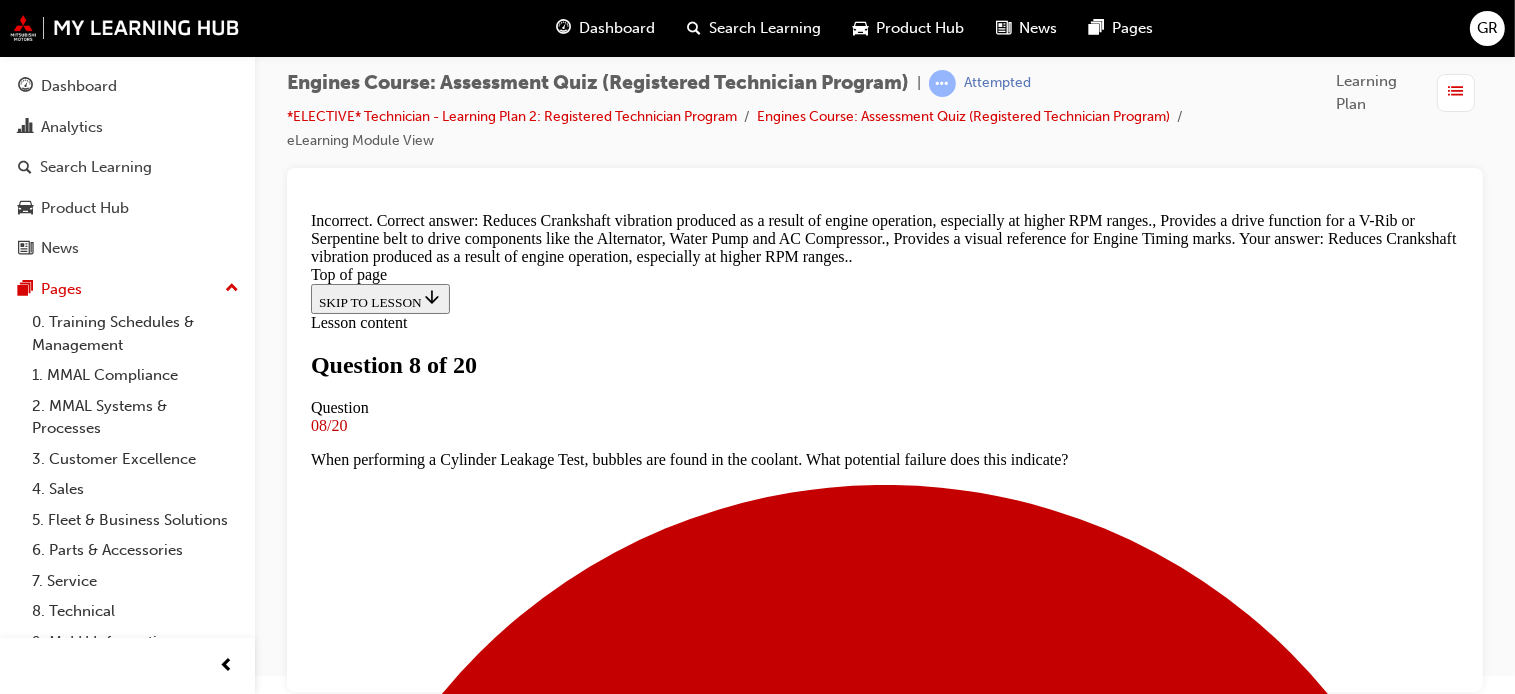 click on "NEXT" at bounding box center [336, 12639] 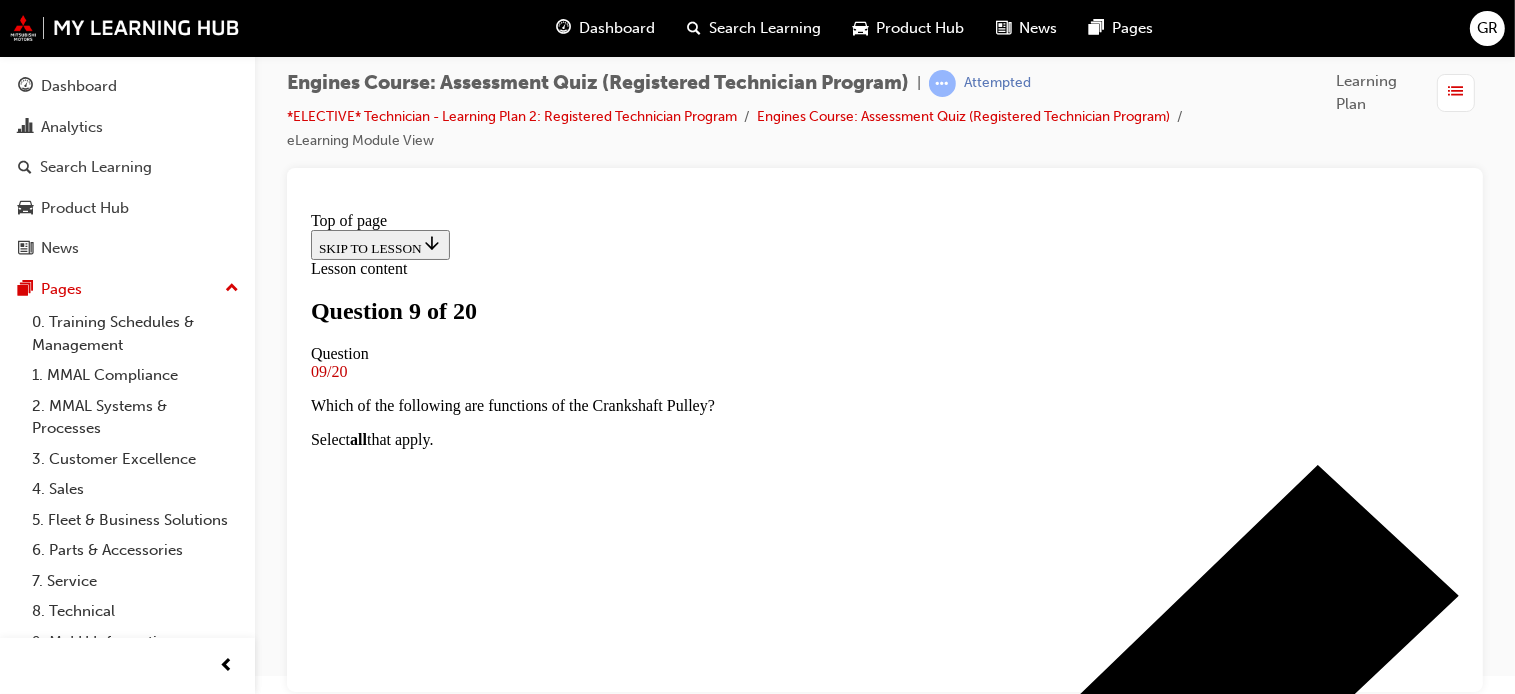 scroll, scrollTop: 3, scrollLeft: 0, axis: vertical 